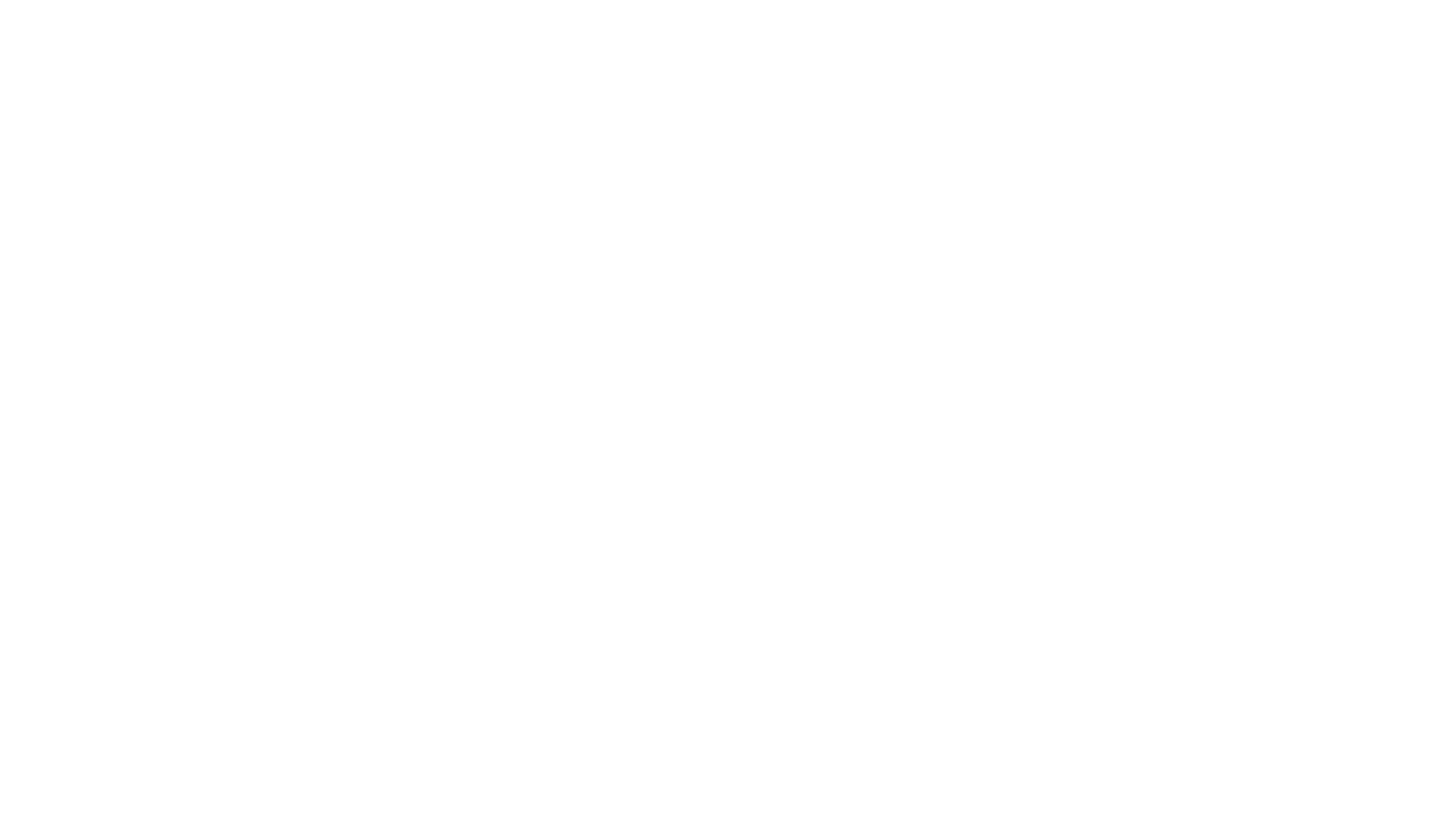 scroll, scrollTop: 0, scrollLeft: 0, axis: both 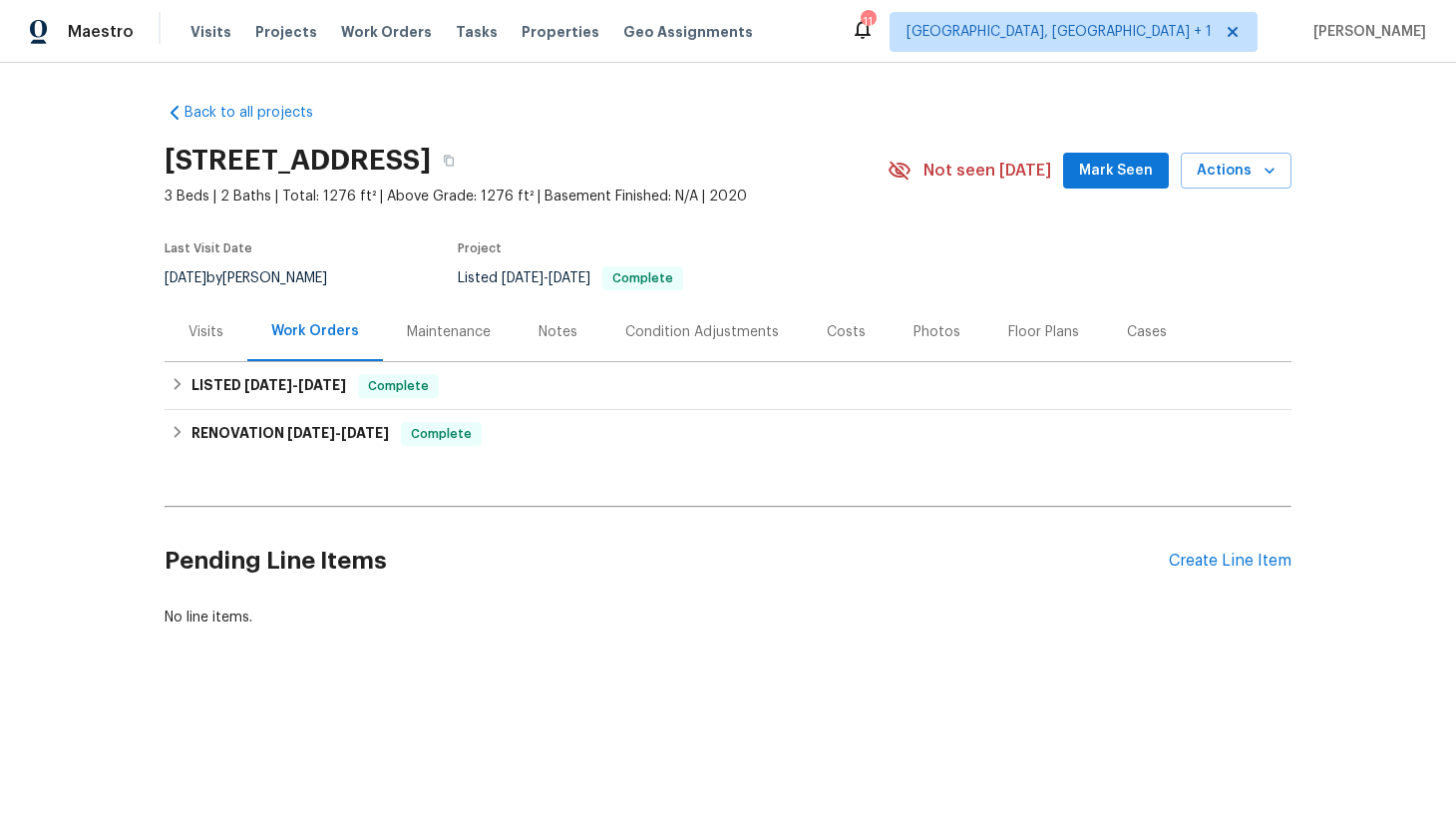 click on "Back to all projects 5301 Oak Trail Ln, Jacksonville, FL 32209 3 Beds | 2 Baths | Total: 1276 ft² | Above Grade: 1276 ft² | Basement Finished: N/A | 2020 Not seen today Mark Seen Actions Last Visit Date 7/1/2025  by  Jeremy Dykes   Project Listed   7/10/2025  -  7/16/2025 Complete Visits Work Orders Maintenance Notes Condition Adjustments Costs Photos Floor Plans Cases LISTED   7/10/25  -  7/16/25 Complete Scout Property Services HANDYMAN, BRN_AND_LRR, WELLS, COUNTERTOP, HVAC, POOL, POOL_REPAIR, ODOR_REMEDIATION, SEPTIC, ELECTRICAL, GLASS_WINDOW, SEWER_INSPECTIONS_AND_REPAIRS $100.00 7/15/2025  -  7/16/2025 Complete Scout Property Services HANDYMAN, BRN_AND_LRR, WELLS, COUNTERTOP, HVAC, POOL, POOL_REPAIR, ODOR_REMEDIATION, SEPTIC, ELECTRICAL, GLASS_WINDOW, SEWER_INSPECTIONS_AND_REPAIRS $1,290.00 1 Repair 7/10/2025  -  7/14/2025 Complete RENOVATION   1/21/25  -  1/29/25 Complete NexGen Restoration & Roofing ROOF, ODOR_REMEDIATION, BRN_AND_LRR $1,890.00 2 Repairs 1/21/2025  -  1/24/2025 Paid $55.00 1 Repair" at bounding box center (728, 413) 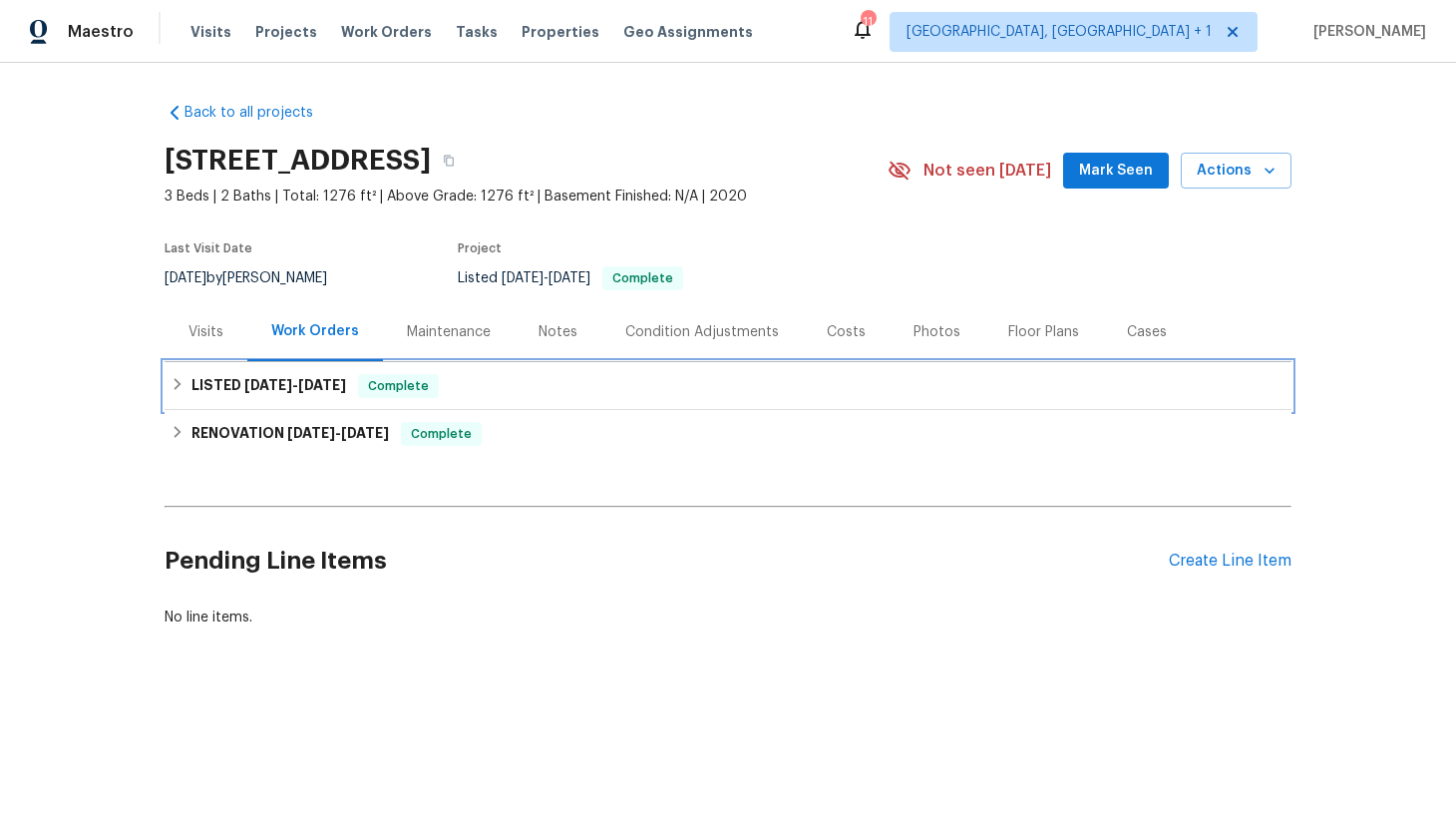 click 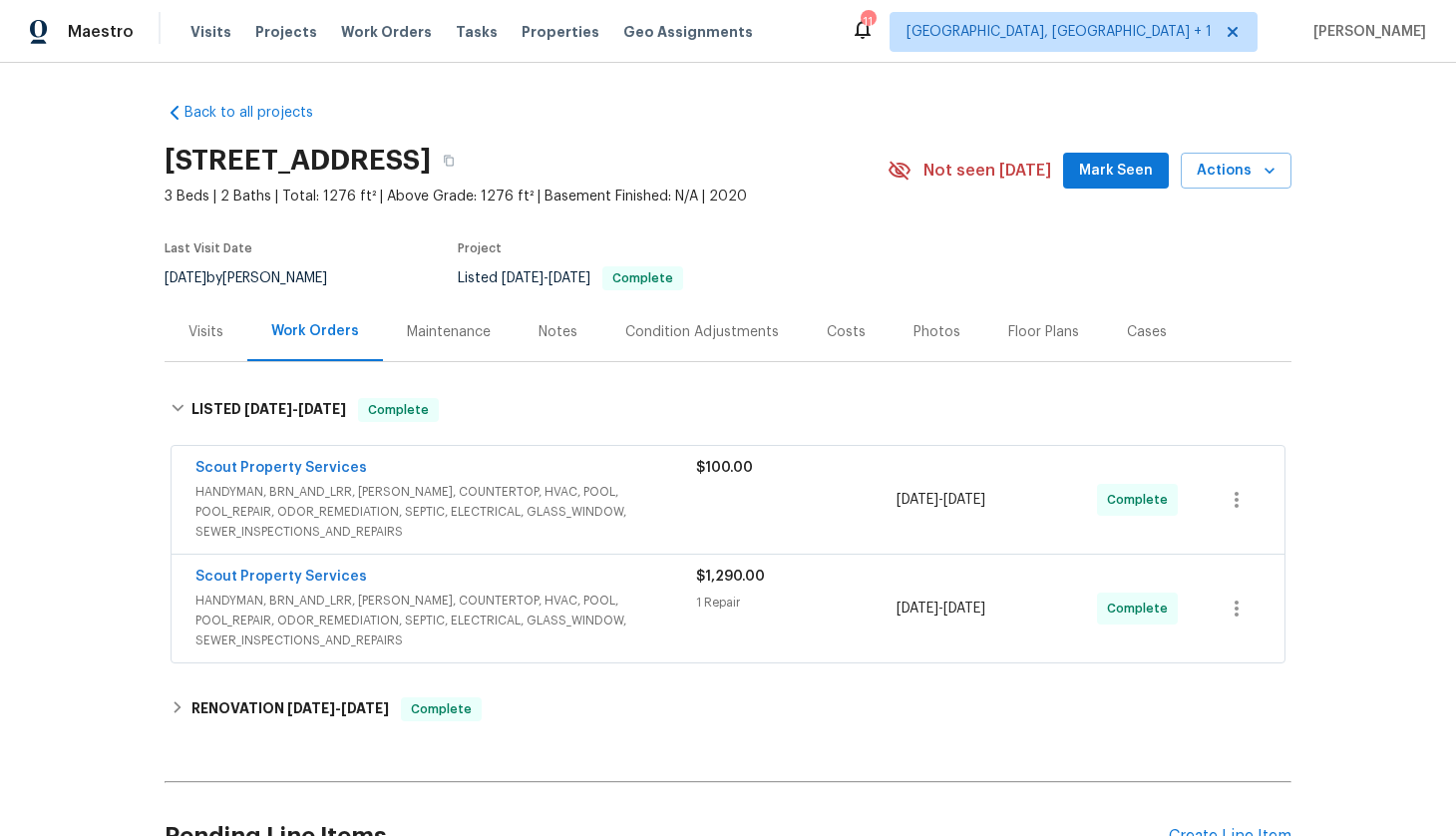 click on "Scout Property Services" at bounding box center [446, 470] 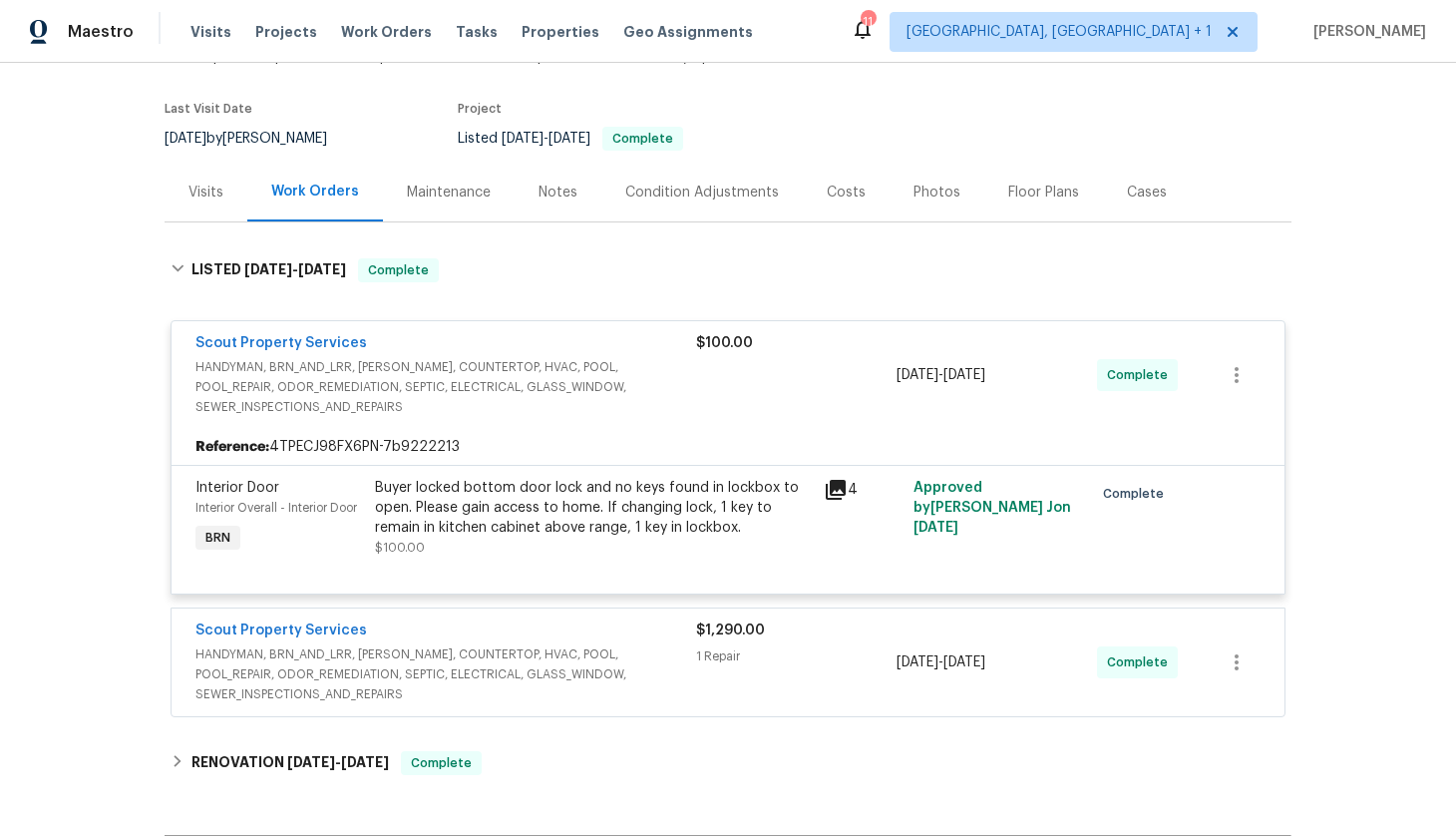 scroll, scrollTop: 160, scrollLeft: 0, axis: vertical 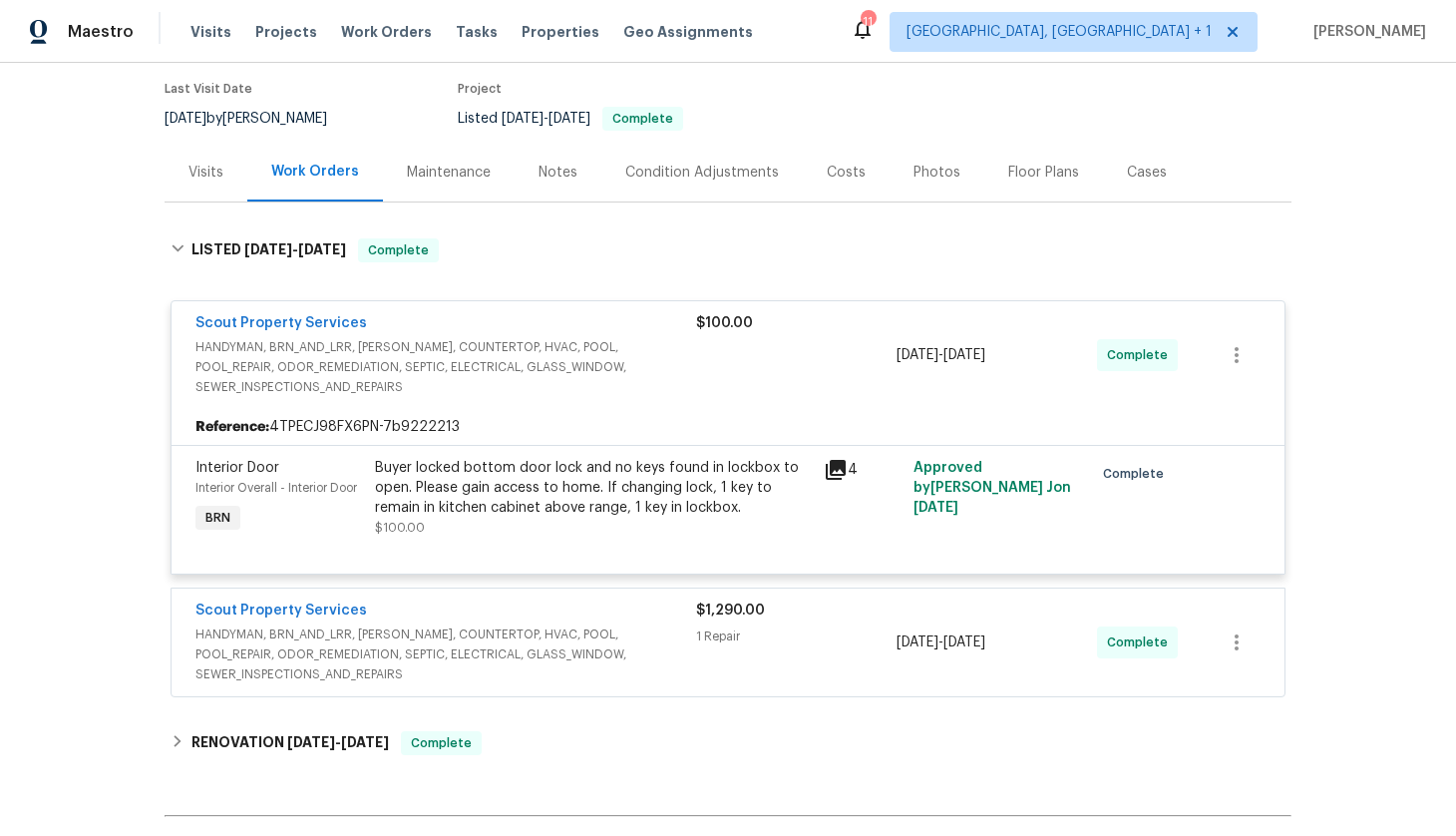 click on "Scout Property Services" at bounding box center [446, 613] 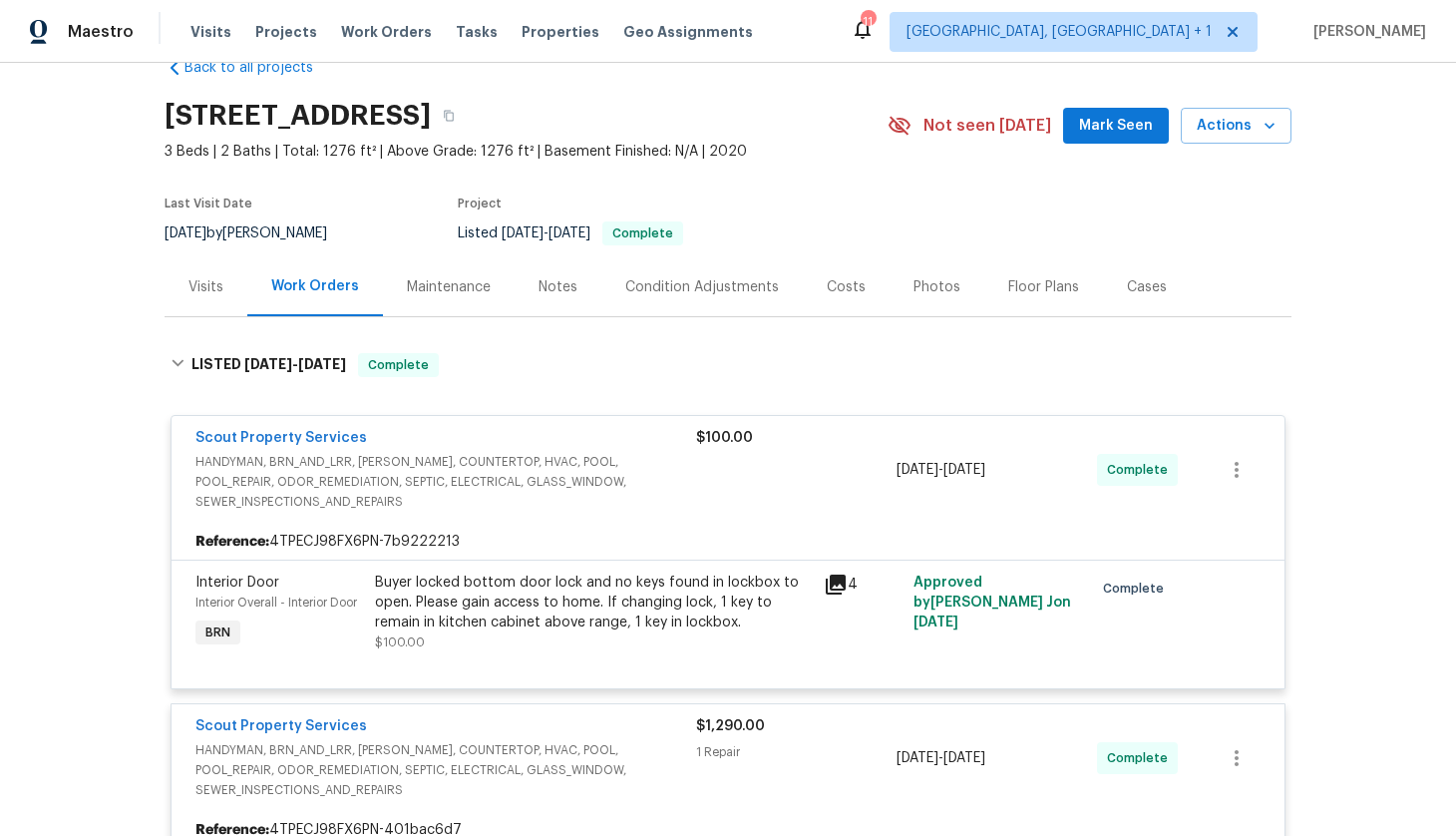 scroll, scrollTop: 40, scrollLeft: 0, axis: vertical 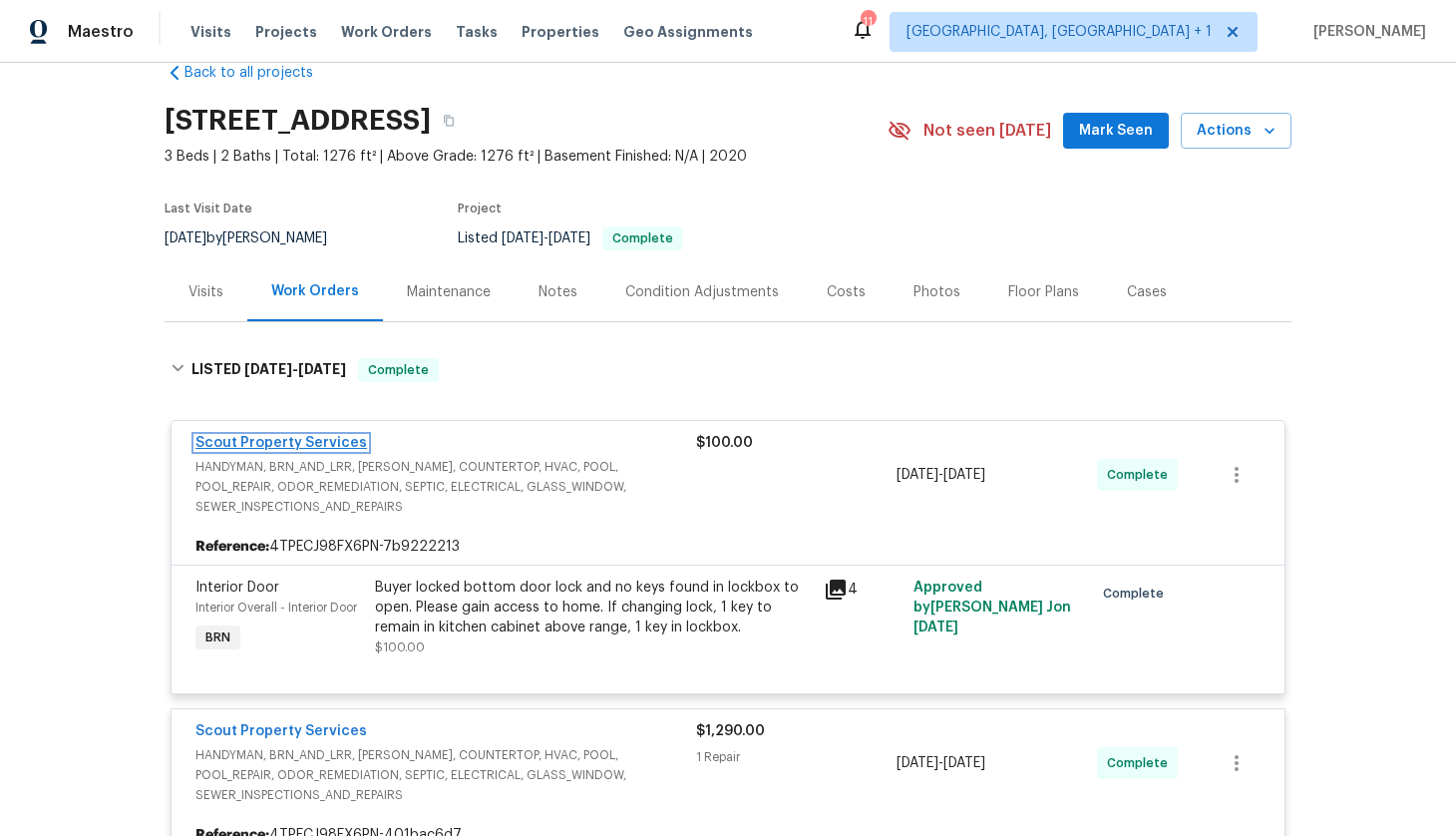 click on "Scout Property Services" at bounding box center [281, 443] 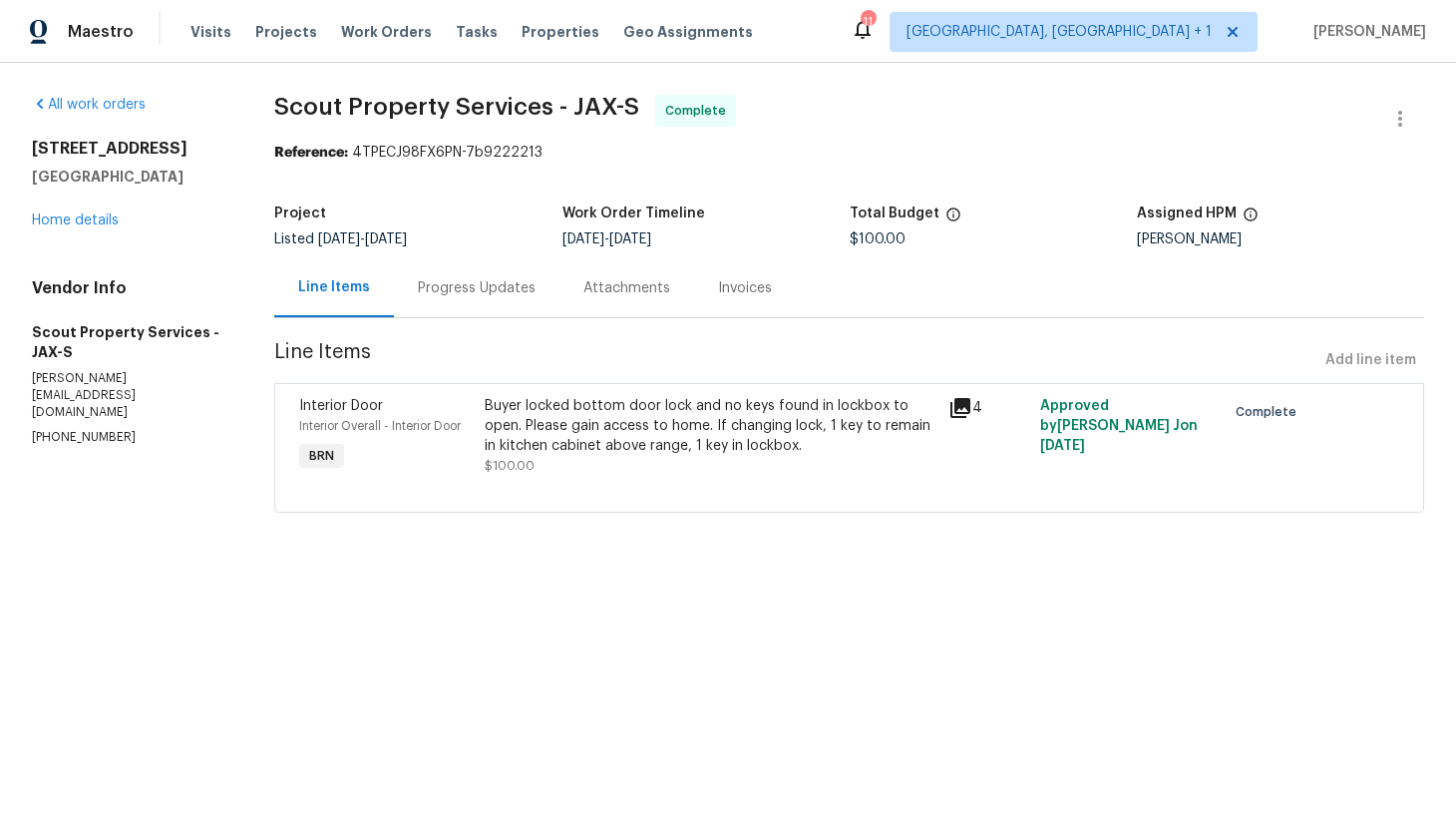 click on "Progress Updates" at bounding box center [477, 288] 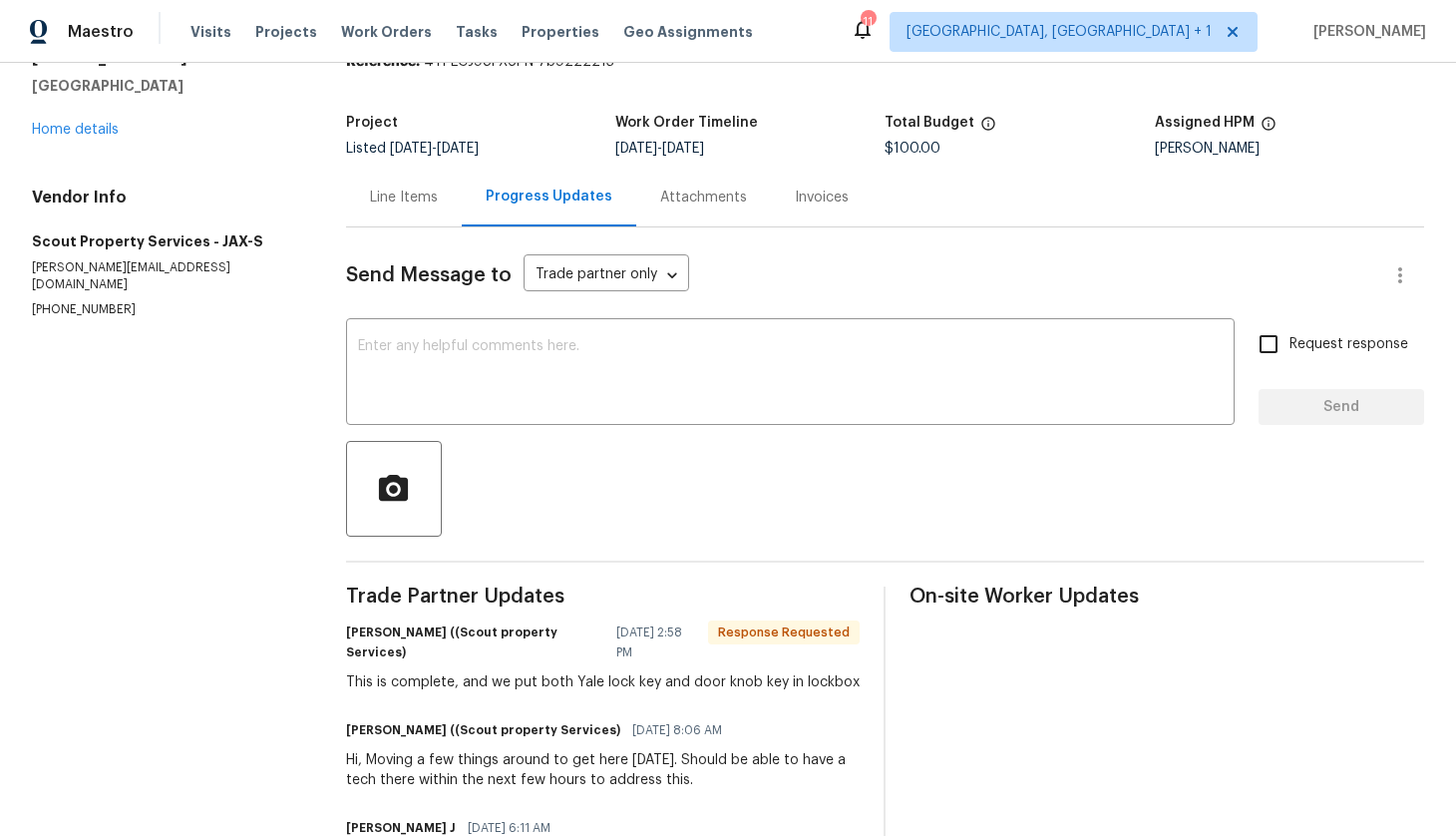 scroll, scrollTop: 0, scrollLeft: 0, axis: both 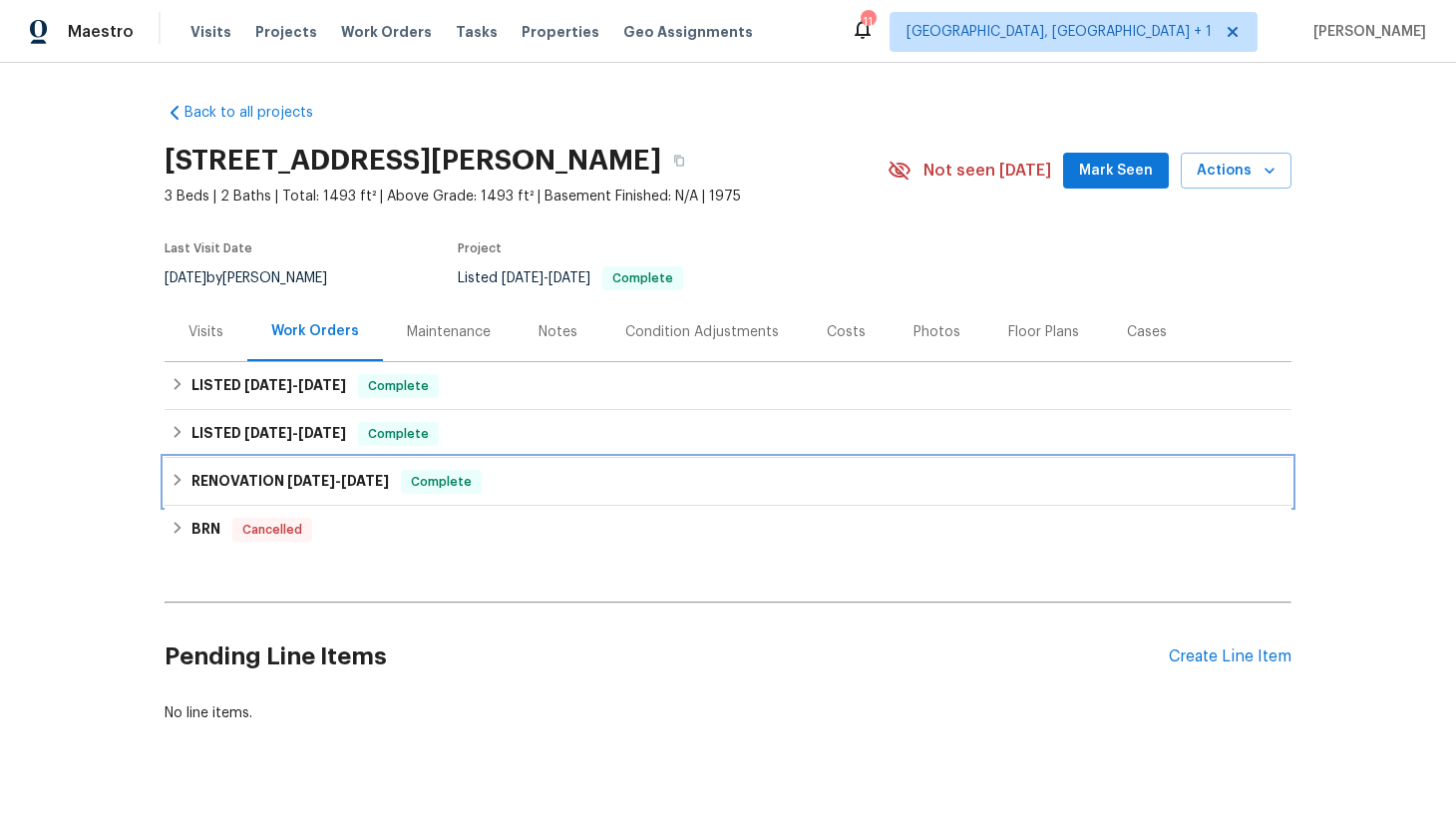 click on "RENOVATION   3/3/25  -  3/26/25 Complete" at bounding box center [728, 482] 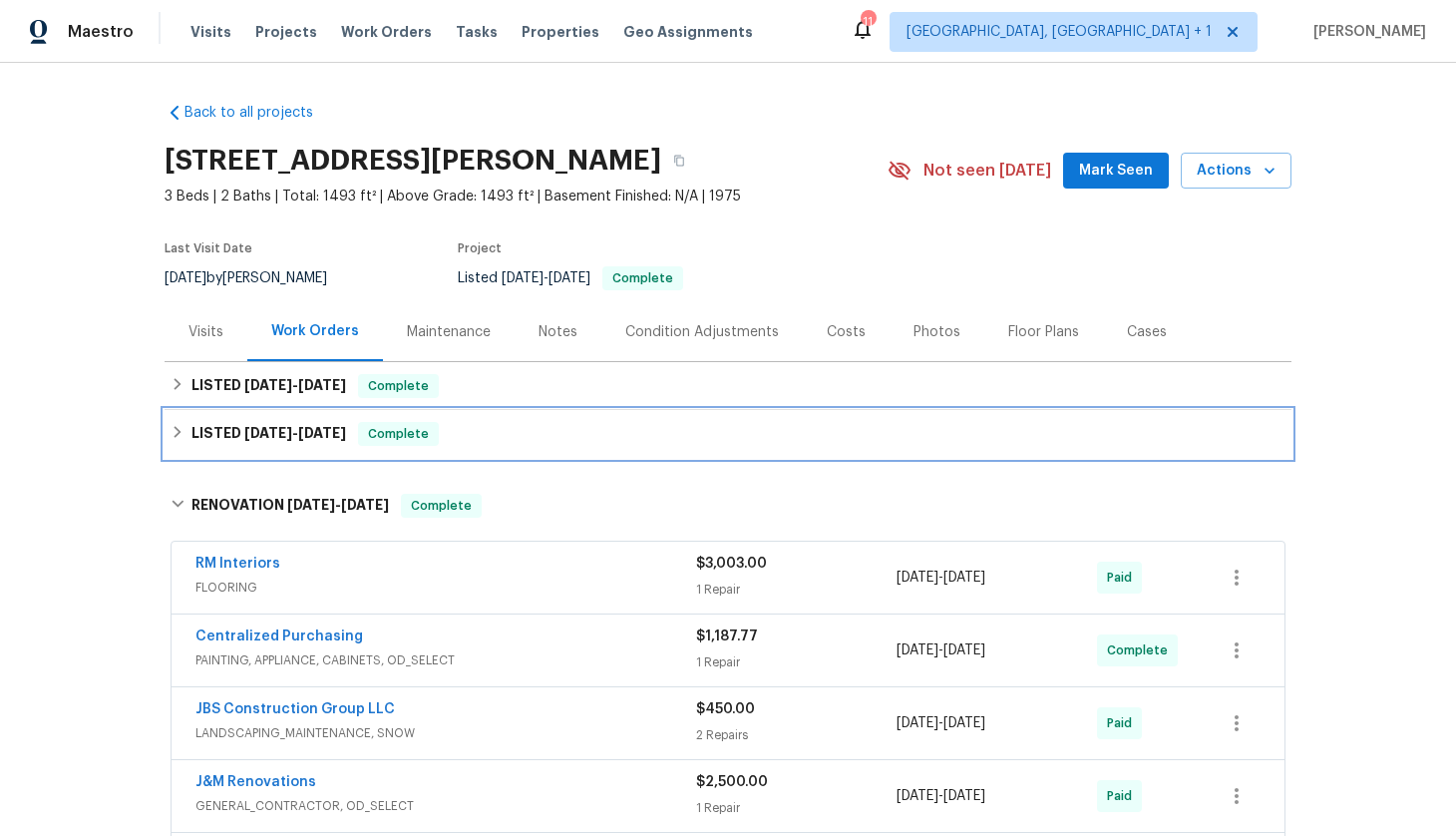 click on "LISTED   4/9/25  -  4/14/25 Complete" at bounding box center [728, 434] 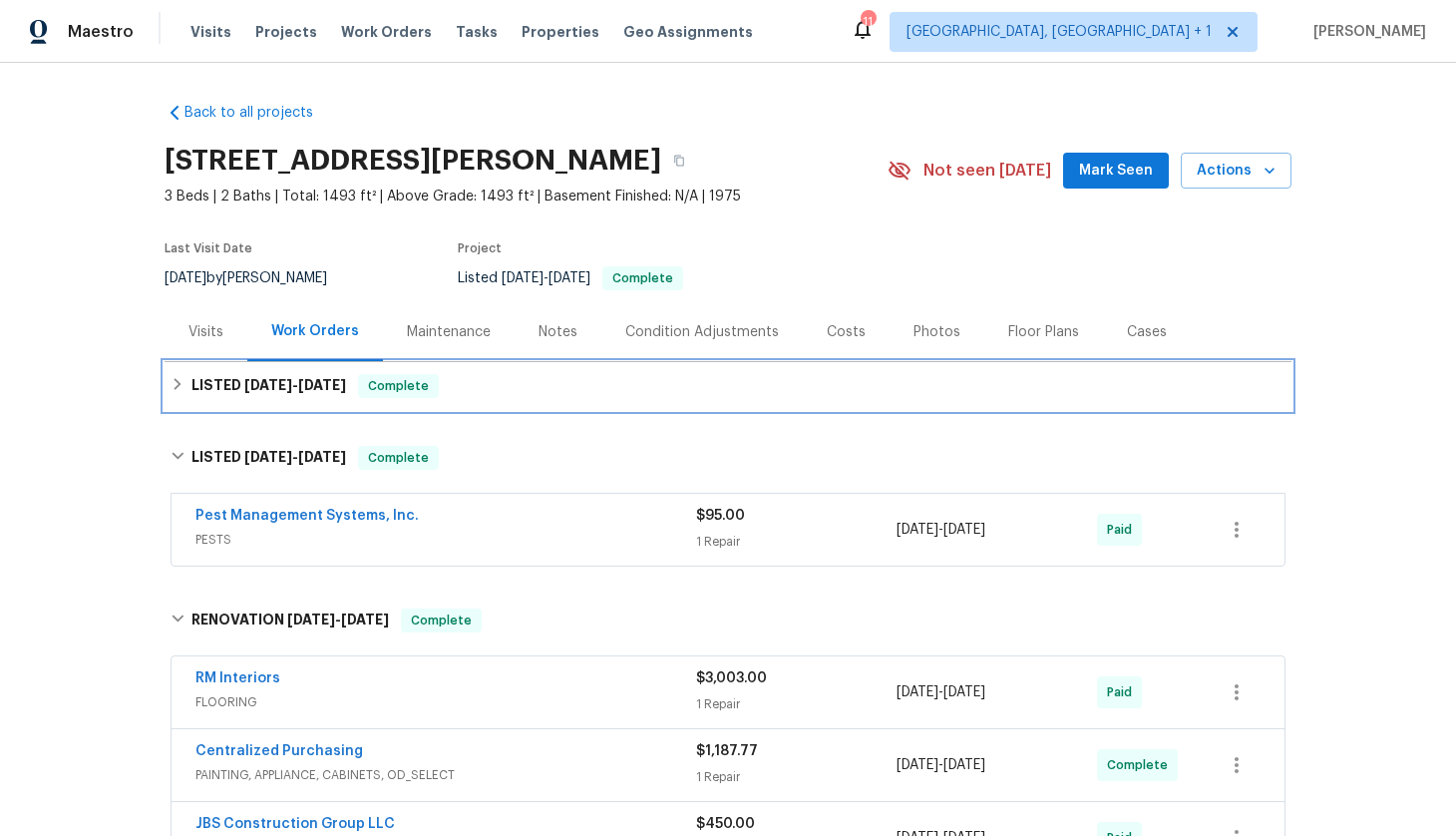 click 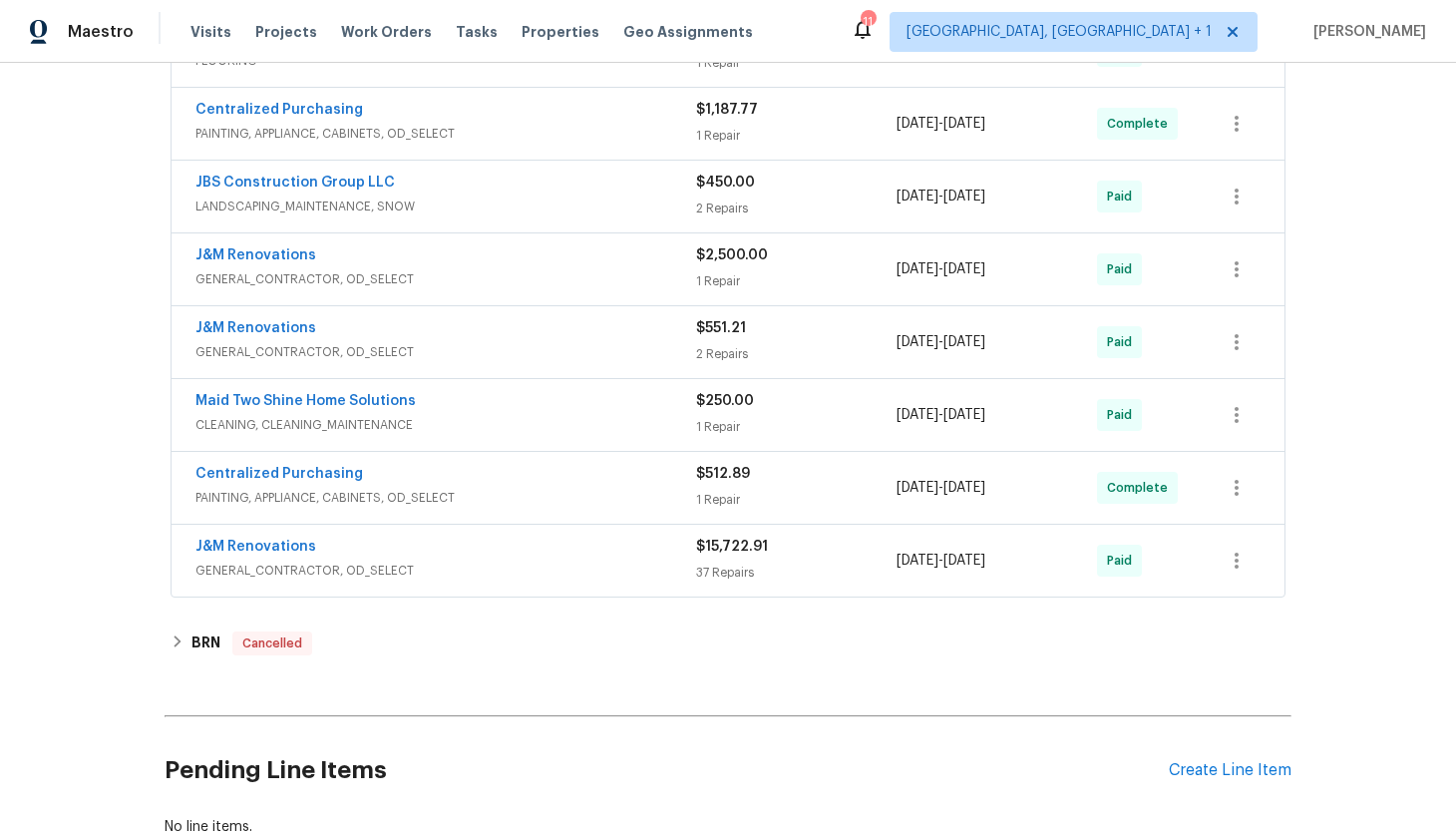 scroll, scrollTop: 742, scrollLeft: 0, axis: vertical 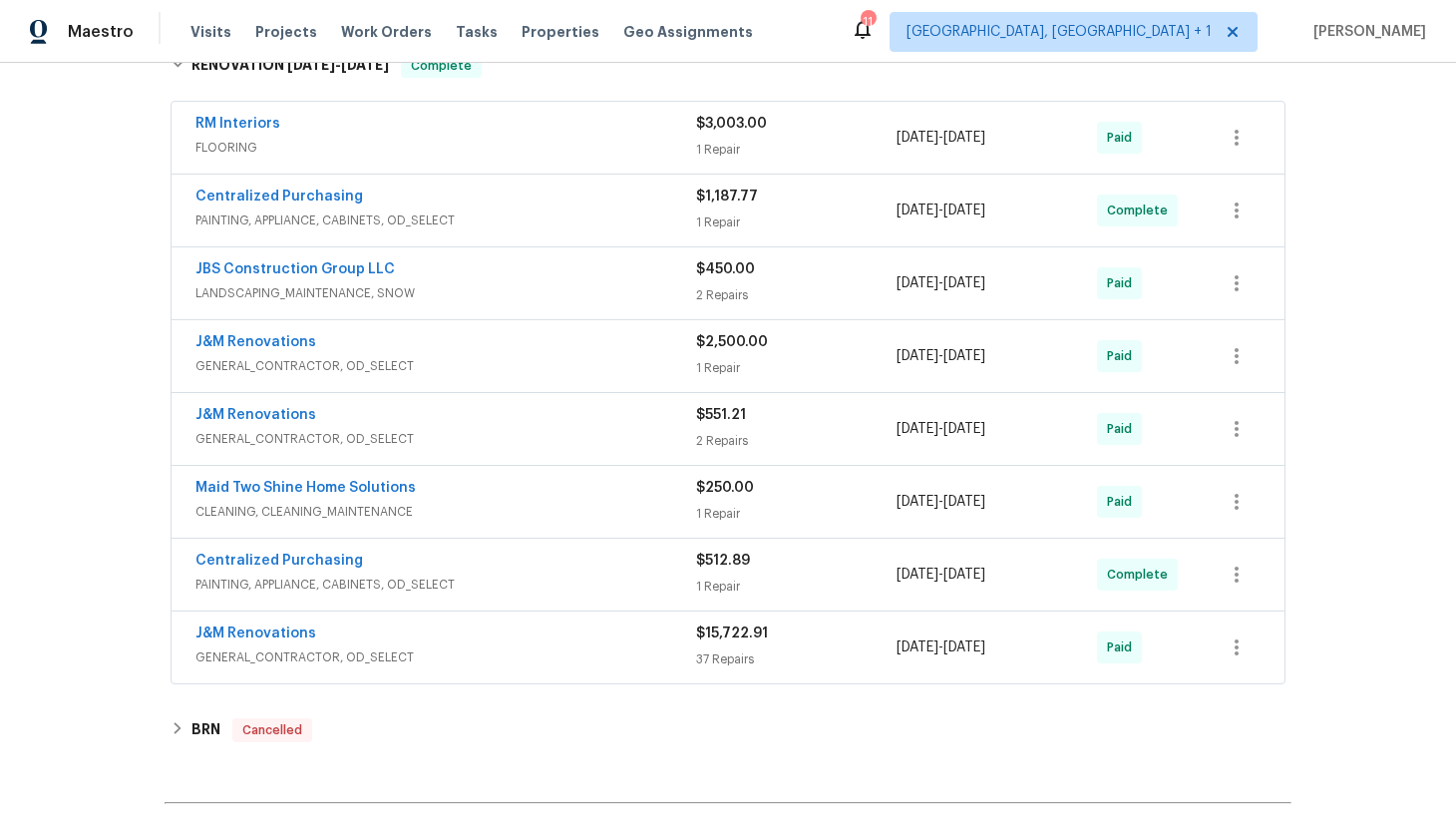 click on "J&M Renovations" at bounding box center (446, 635) 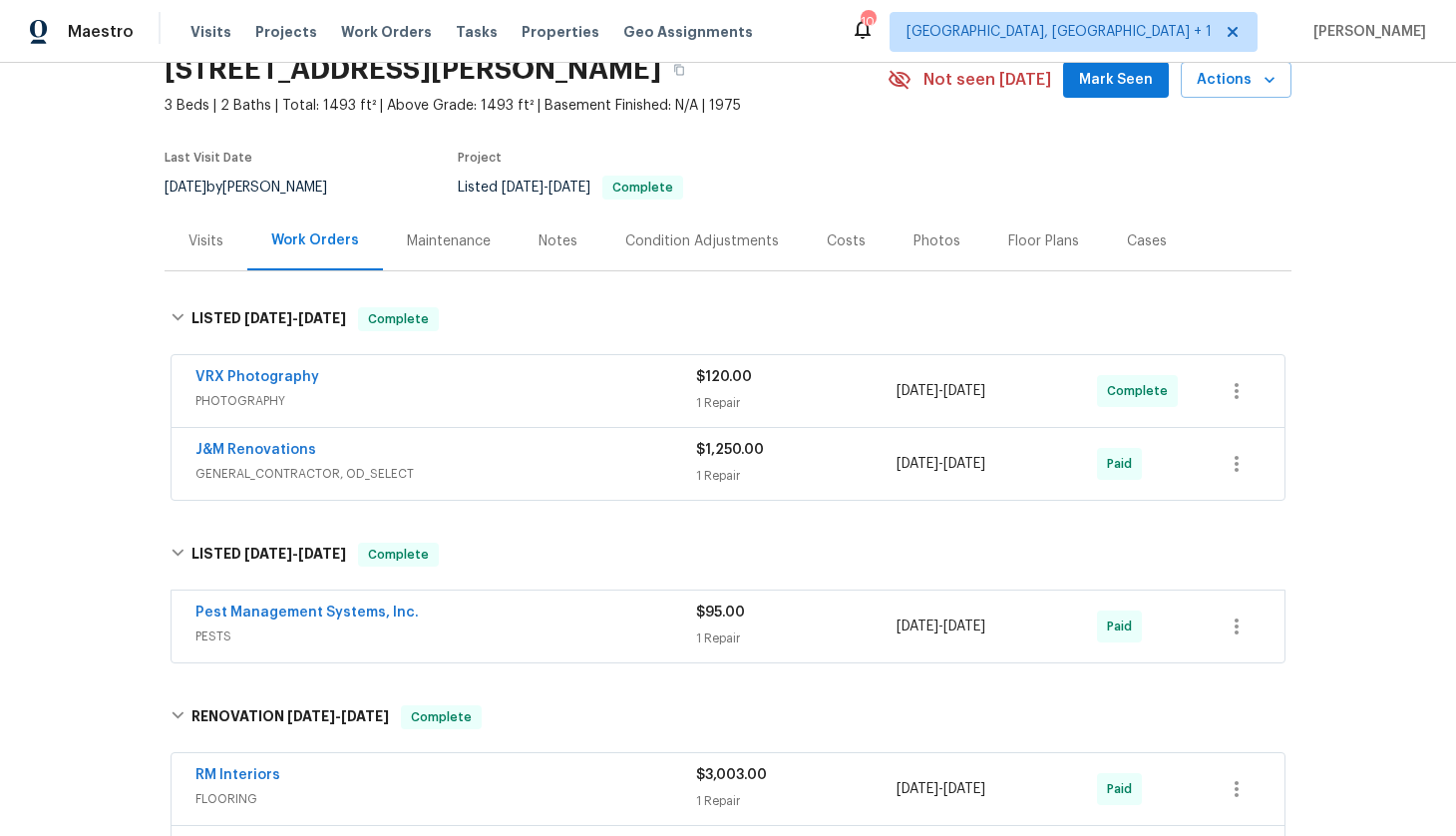 scroll, scrollTop: 0, scrollLeft: 0, axis: both 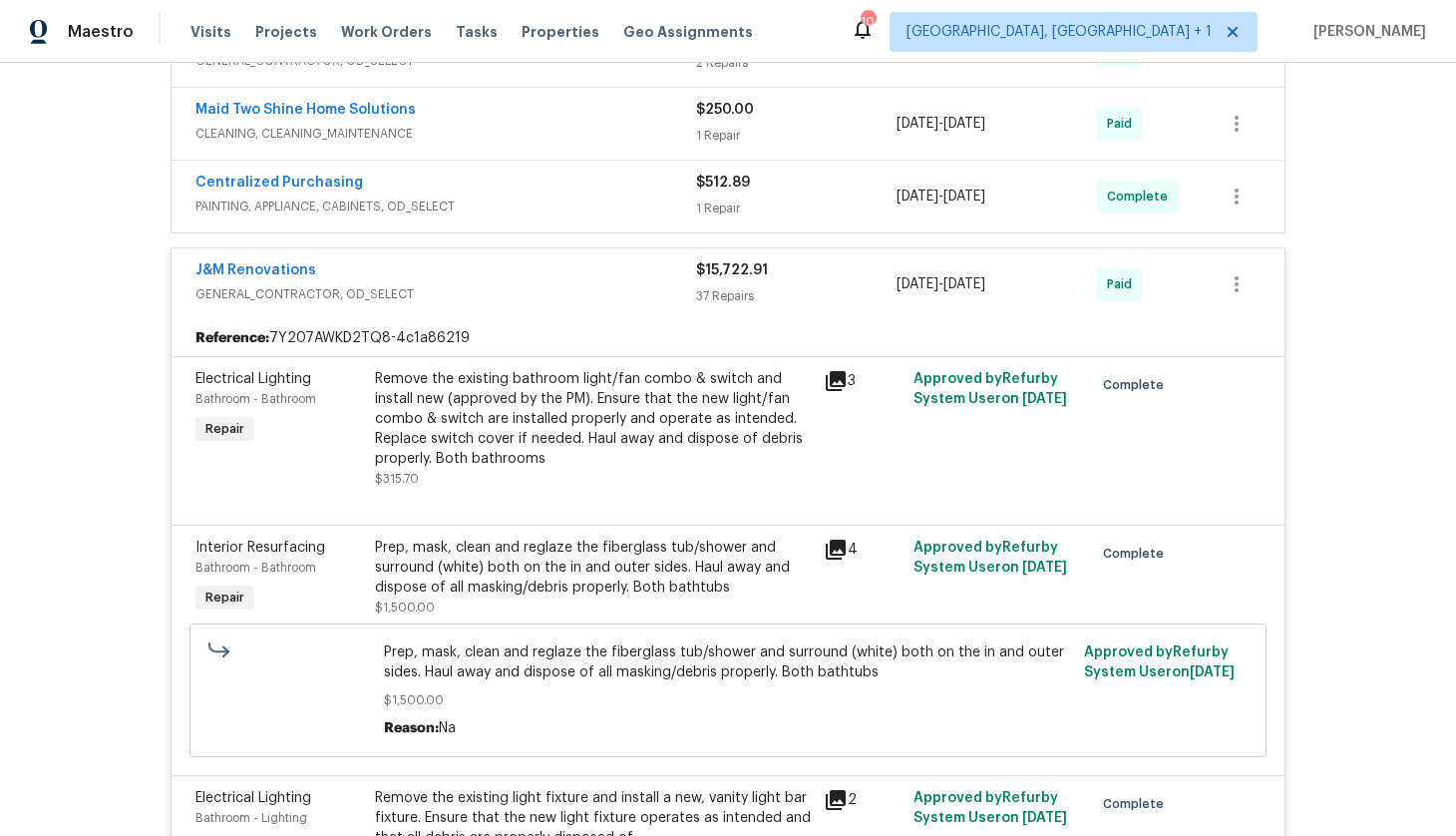 click on "GENERAL_CONTRACTOR, OD_SELECT" at bounding box center [446, 294] 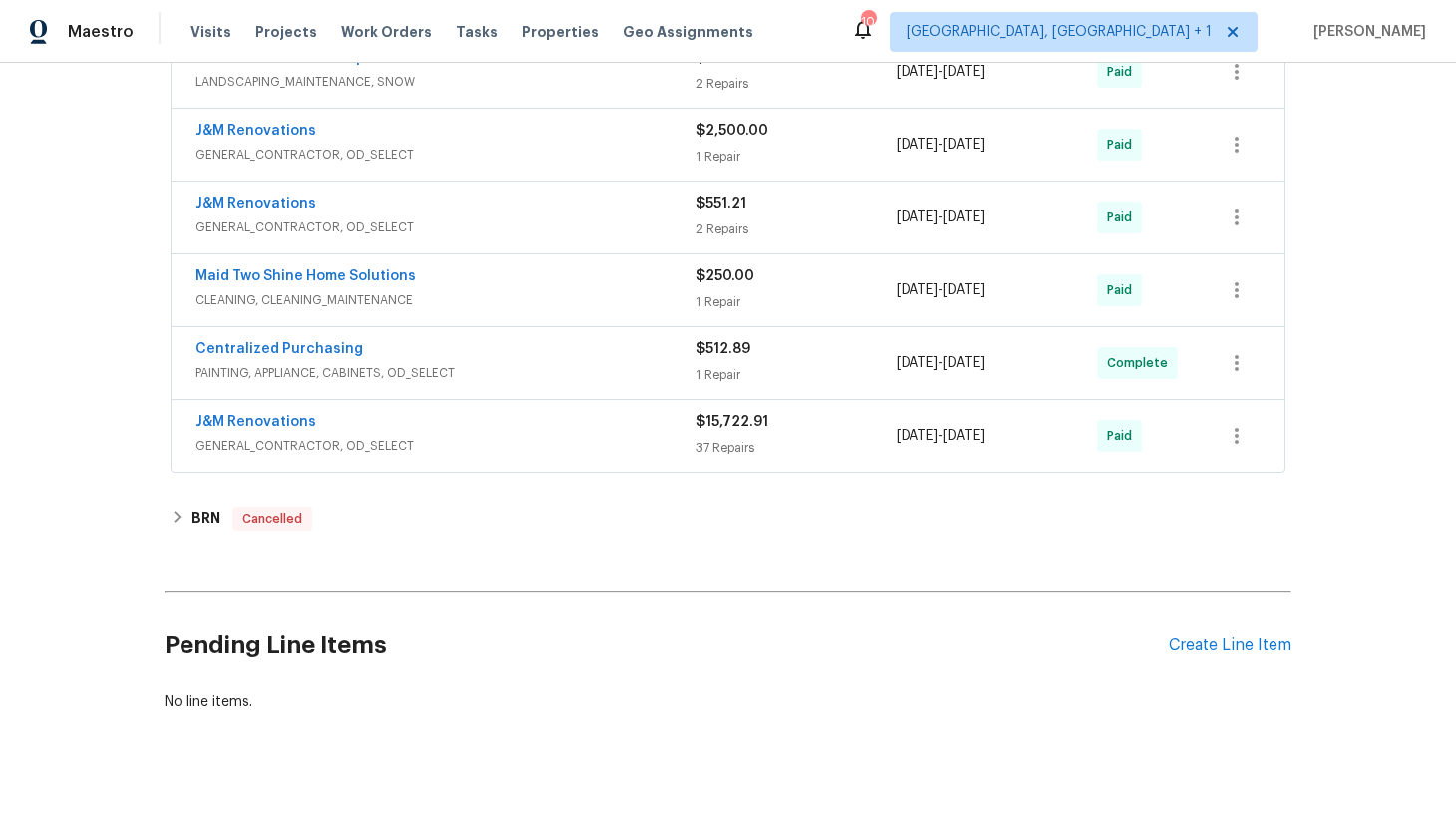 click on "Centralized Purchasing" at bounding box center [446, 351] 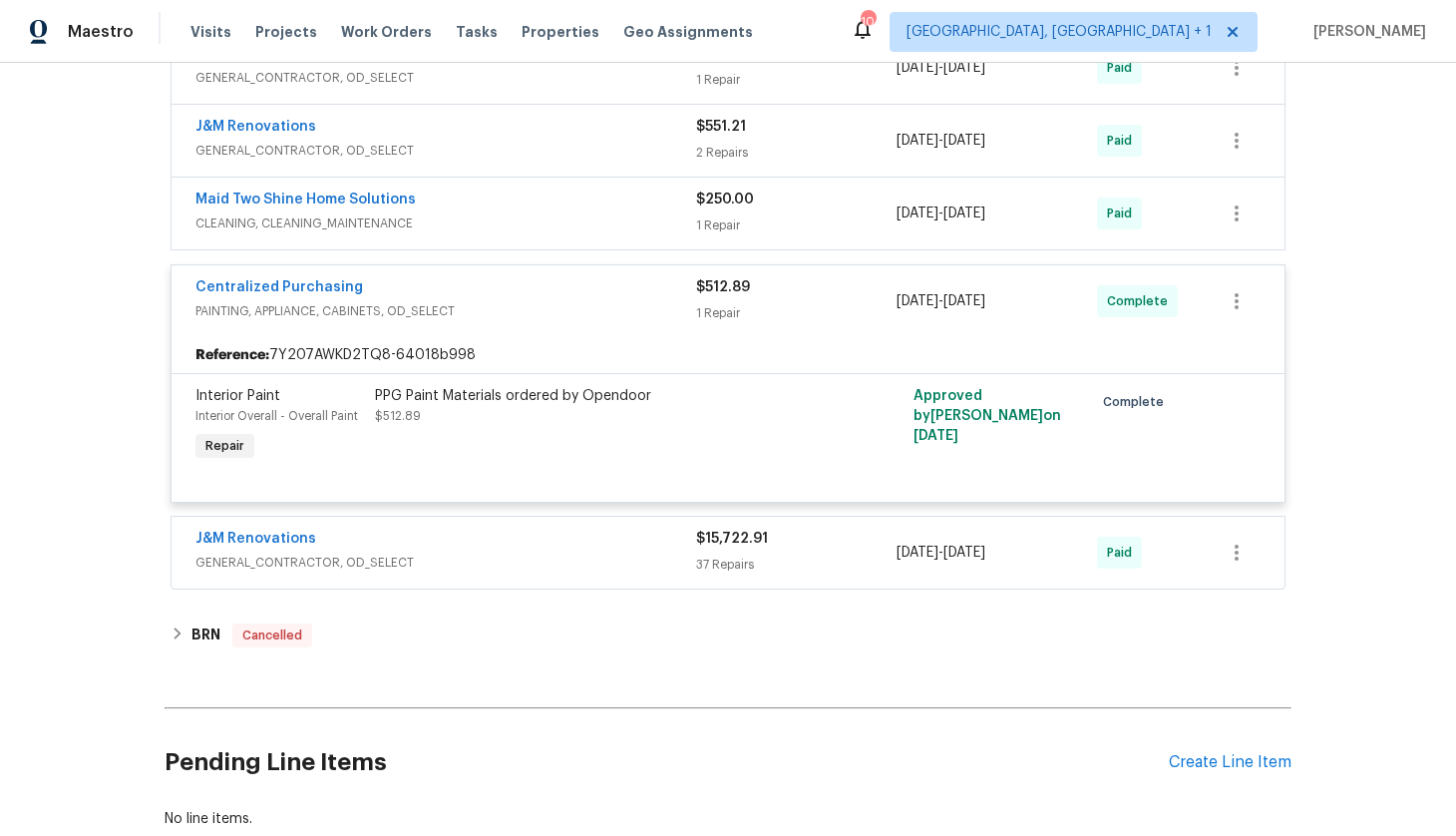 scroll, scrollTop: 1120, scrollLeft: 0, axis: vertical 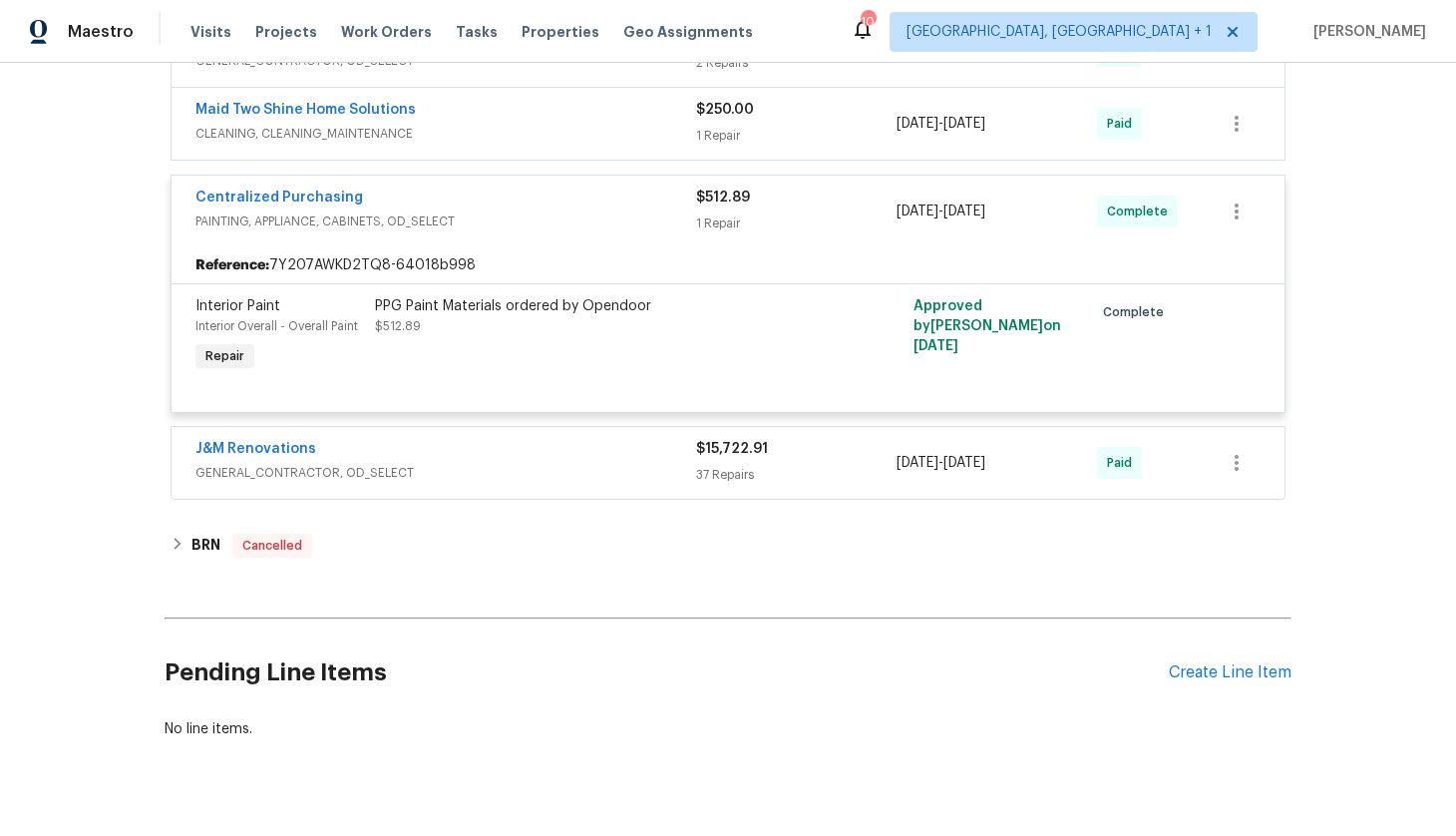 click on "Centralized Purchasing PAINTING, APPLIANCE, CABINETS, OD_SELECT $512.89 1 Repair 3/4/2025  -  3/4/2025 Complete" at bounding box center [728, 211] 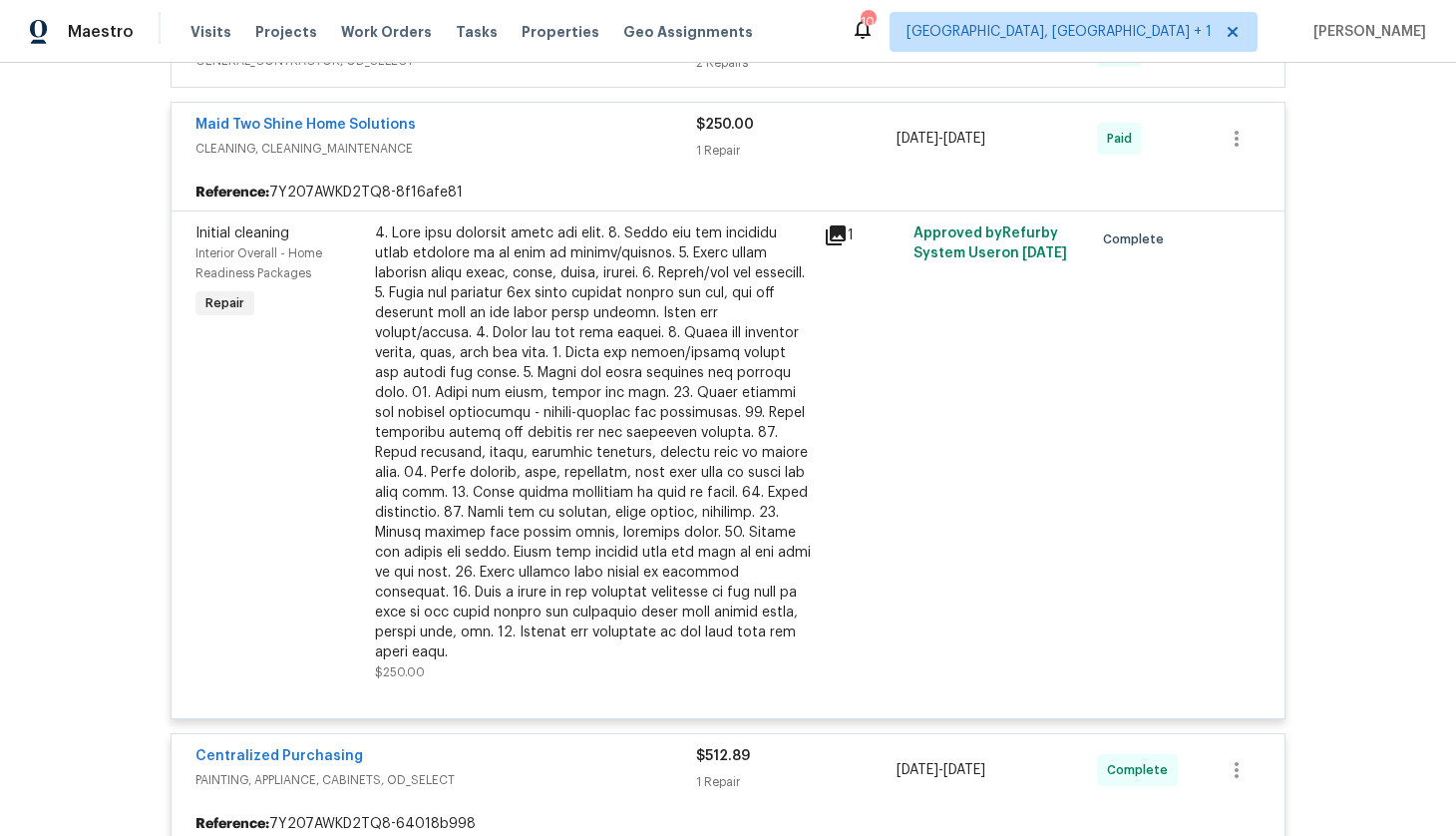 click on "CLEANING, CLEANING_MAINTENANCE" at bounding box center (446, 149) 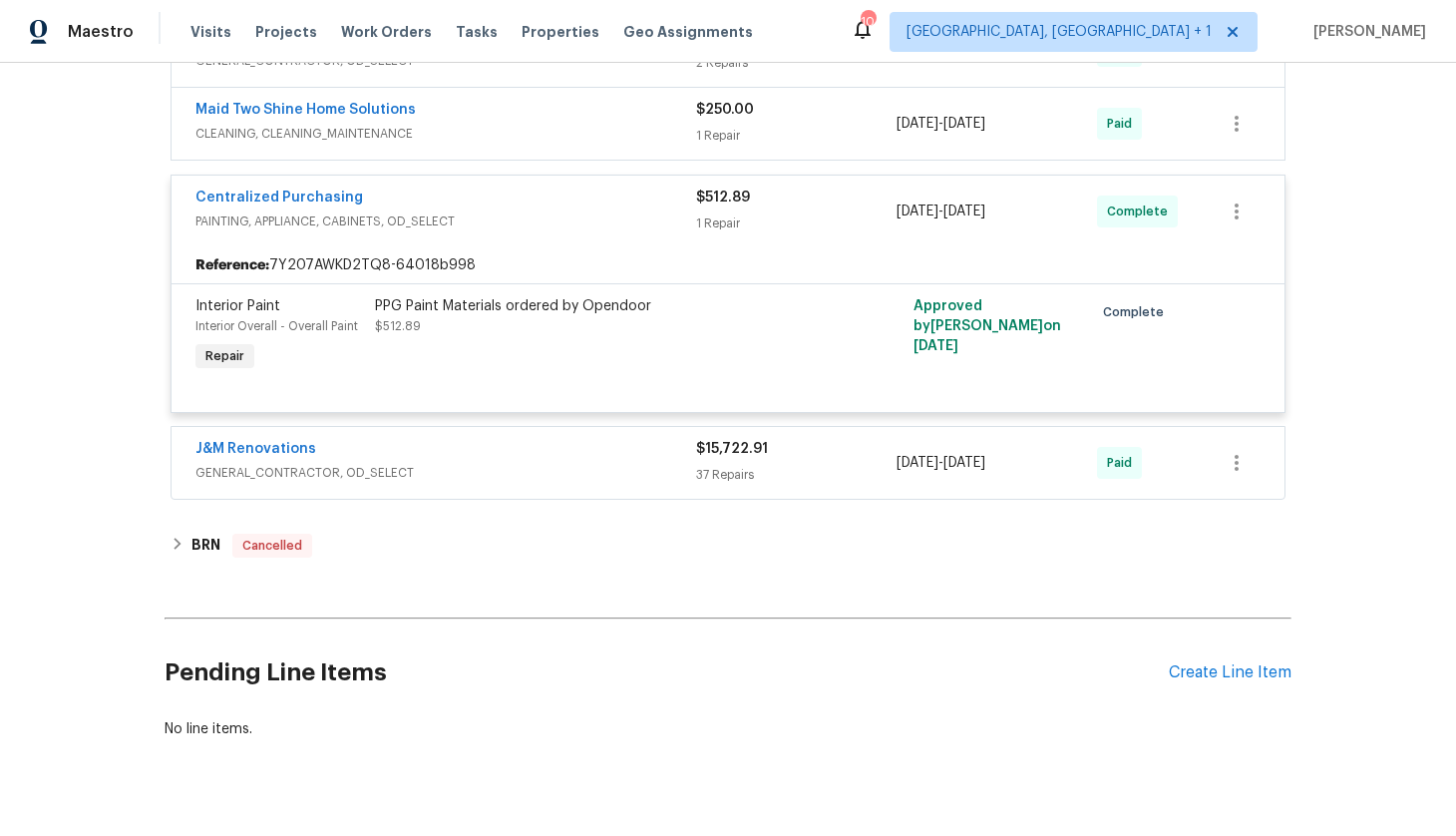 click on "PAINTING, APPLIANCE, CABINETS, OD_SELECT" at bounding box center [446, 221] 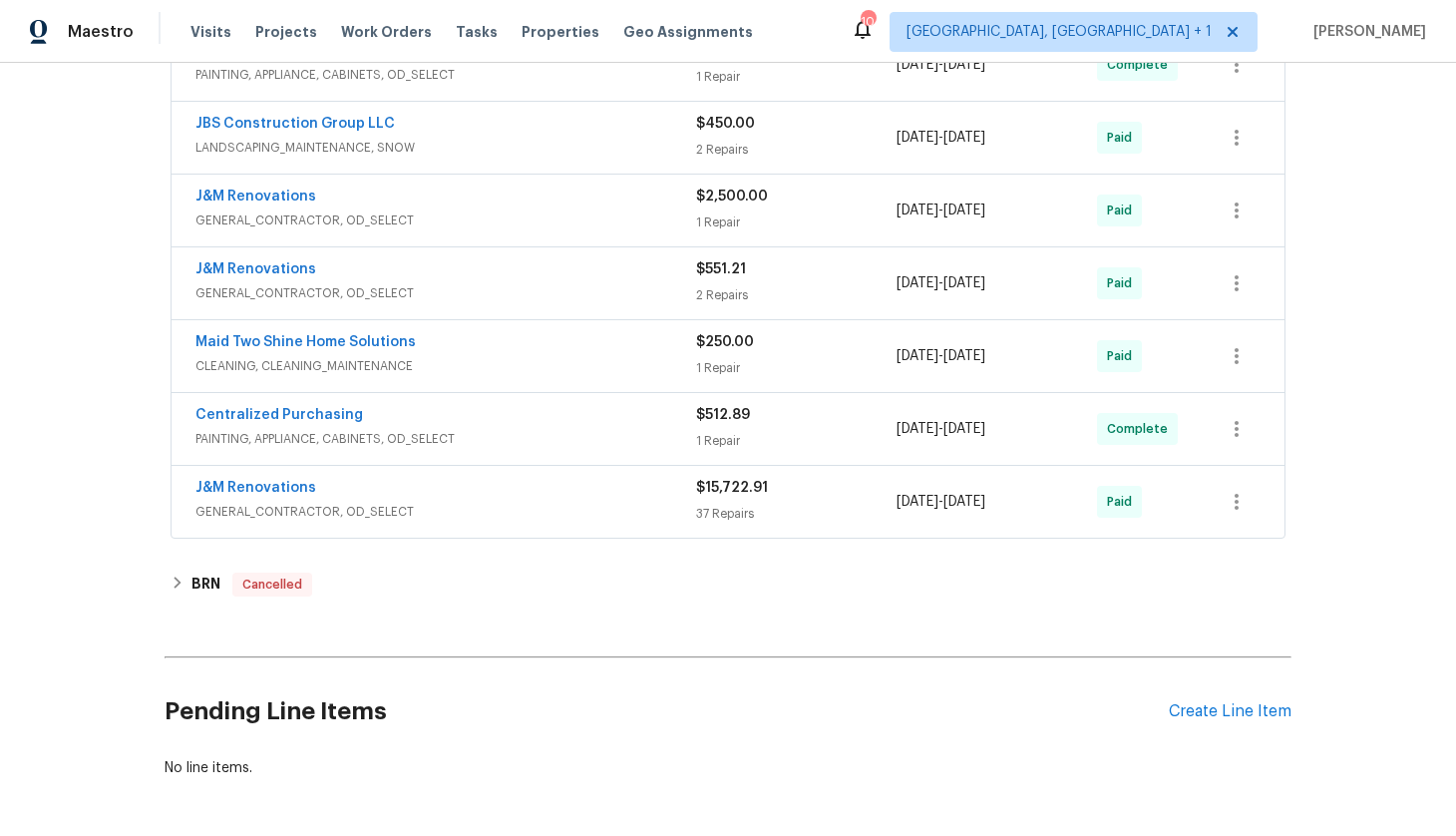 scroll, scrollTop: 868, scrollLeft: 0, axis: vertical 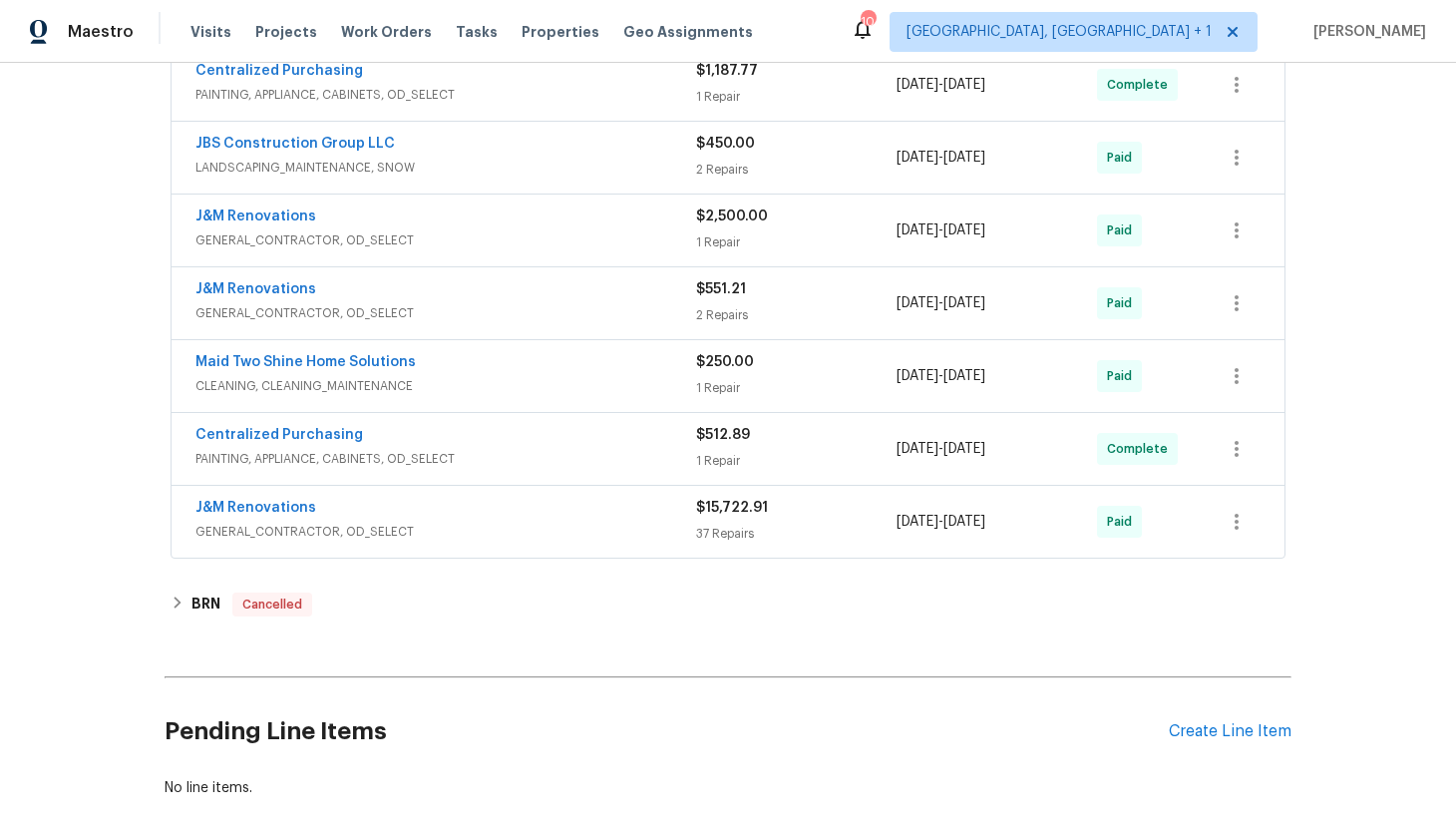 click on "J&M Renovations" at bounding box center [446, 291] 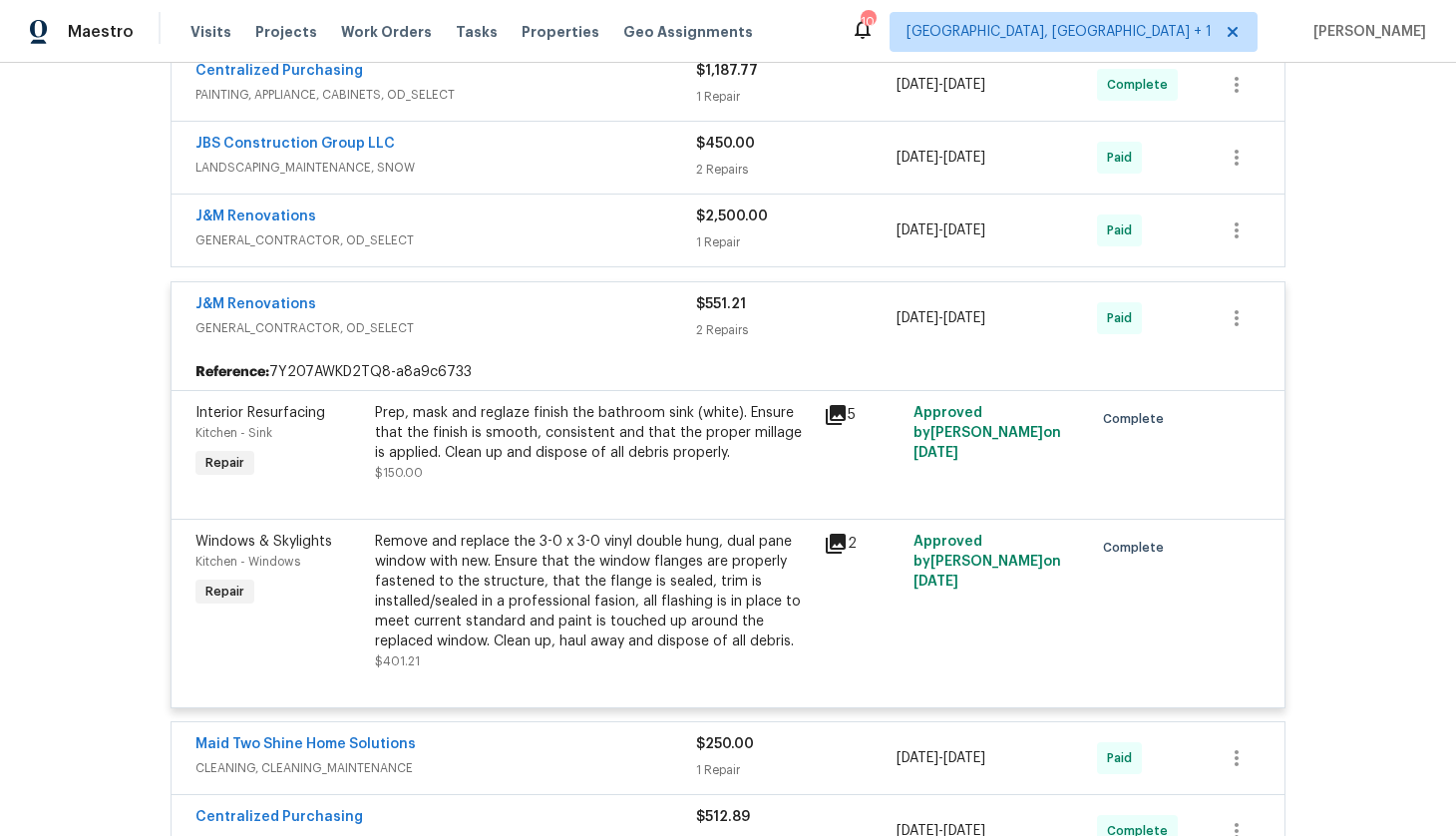 click on "GENERAL_CONTRACTOR, OD_SELECT" at bounding box center (446, 240) 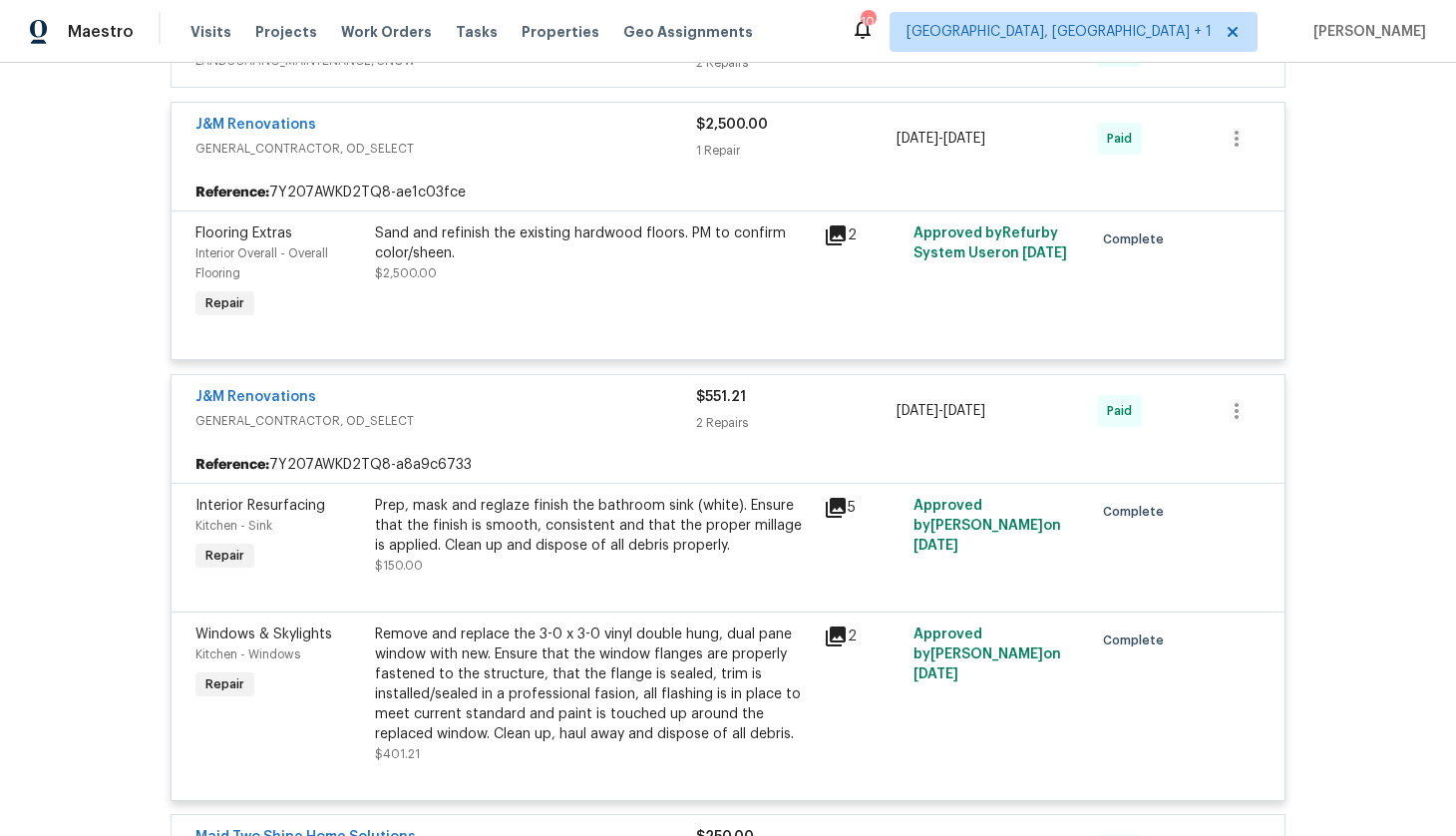 scroll, scrollTop: 972, scrollLeft: 0, axis: vertical 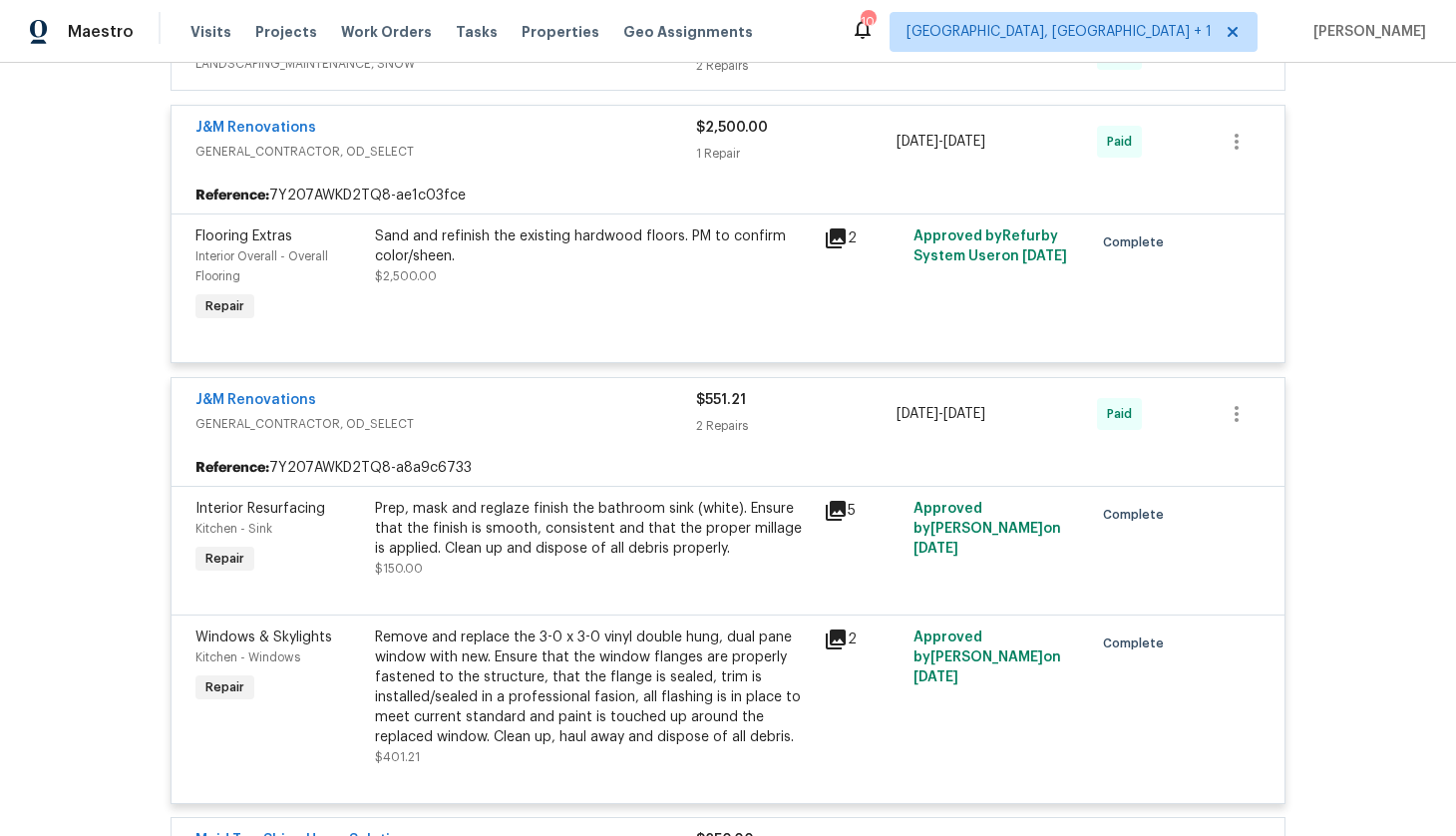 click on "J&M Renovations" at bounding box center [446, 402] 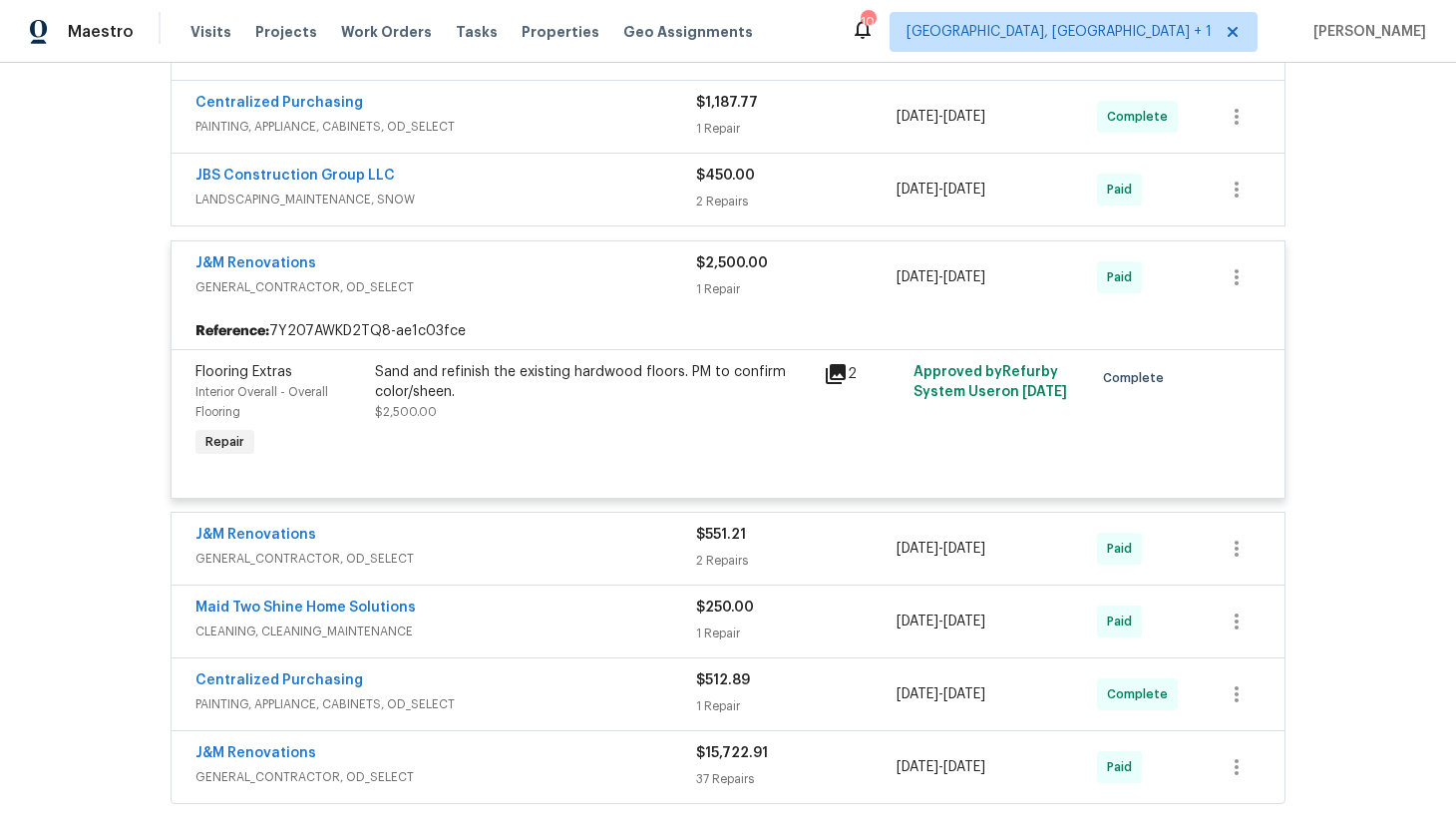 scroll, scrollTop: 833, scrollLeft: 0, axis: vertical 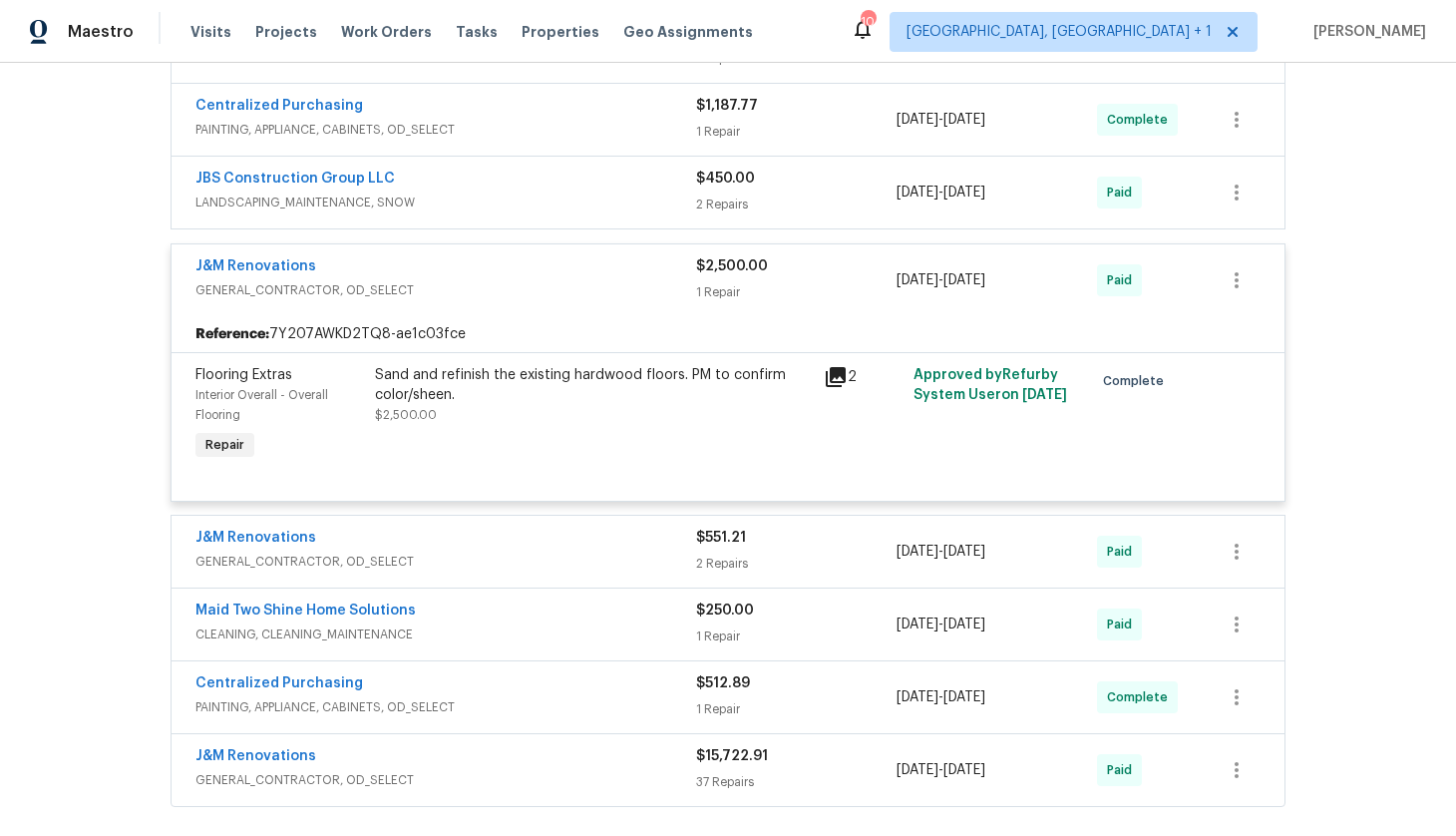 click on "J&M Renovations" at bounding box center (446, 268) 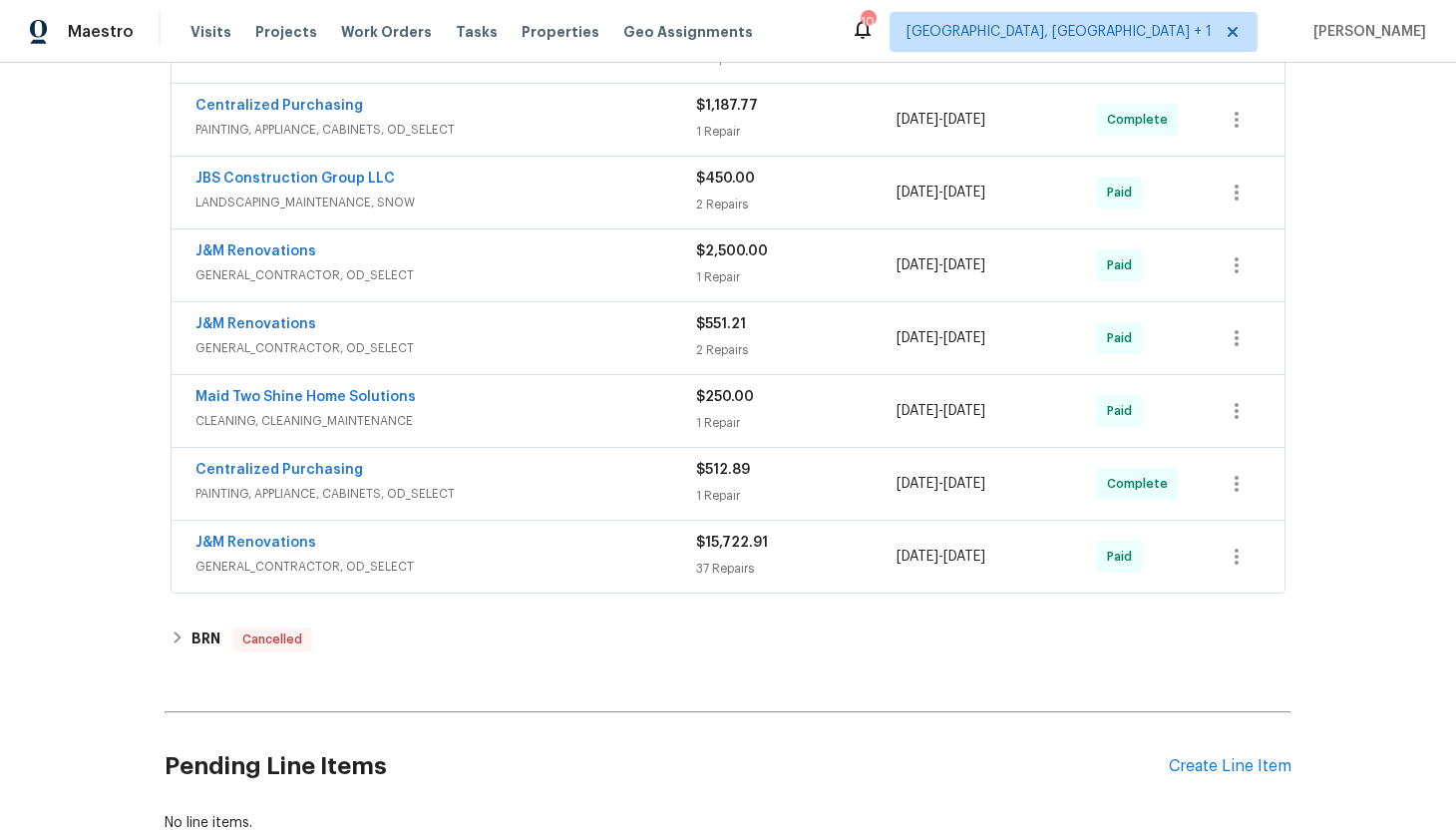 click on "JBS Construction Group LLC" at bounding box center (446, 181) 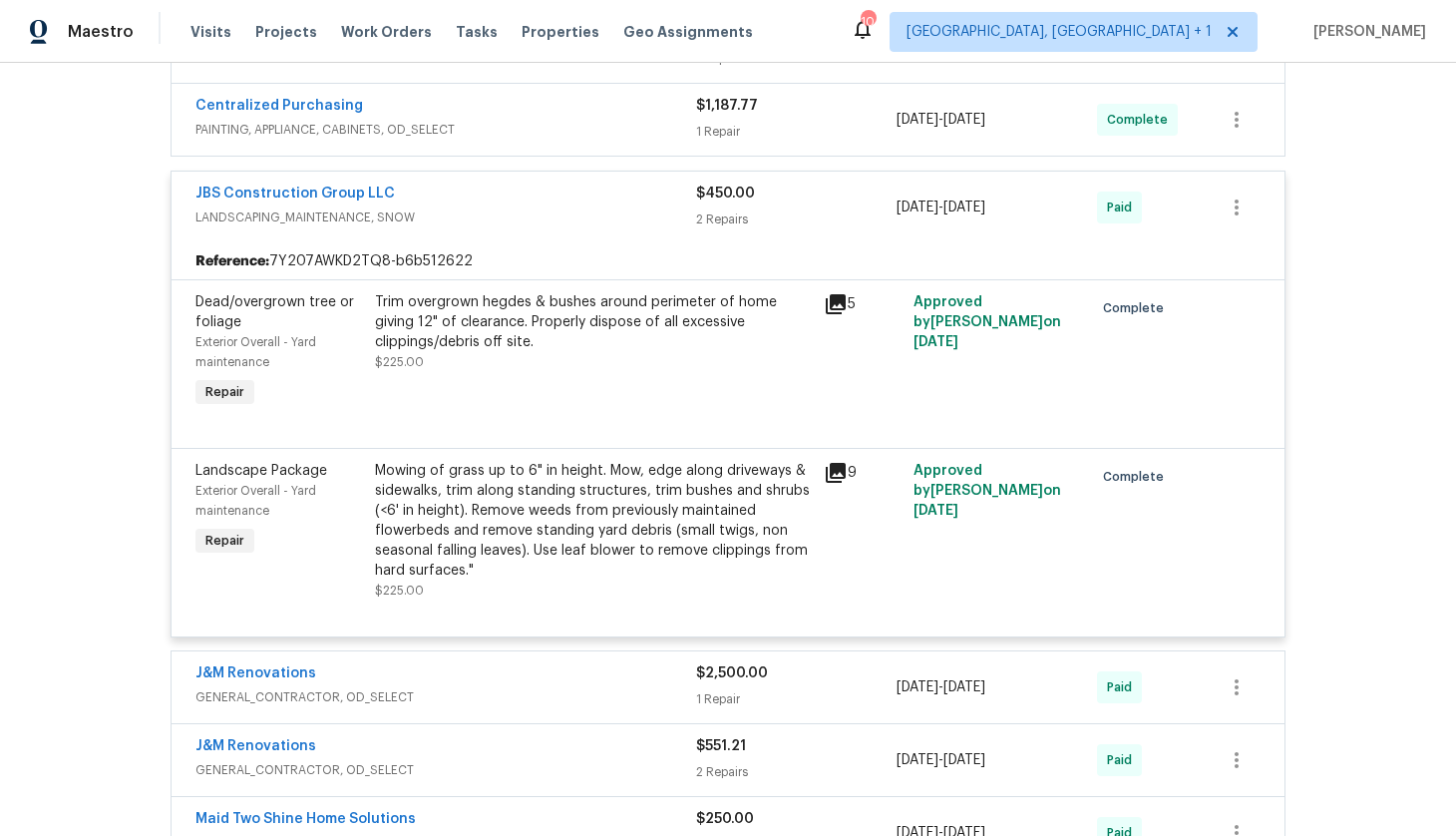 click on "JBS Construction Group LLC" at bounding box center (446, 196) 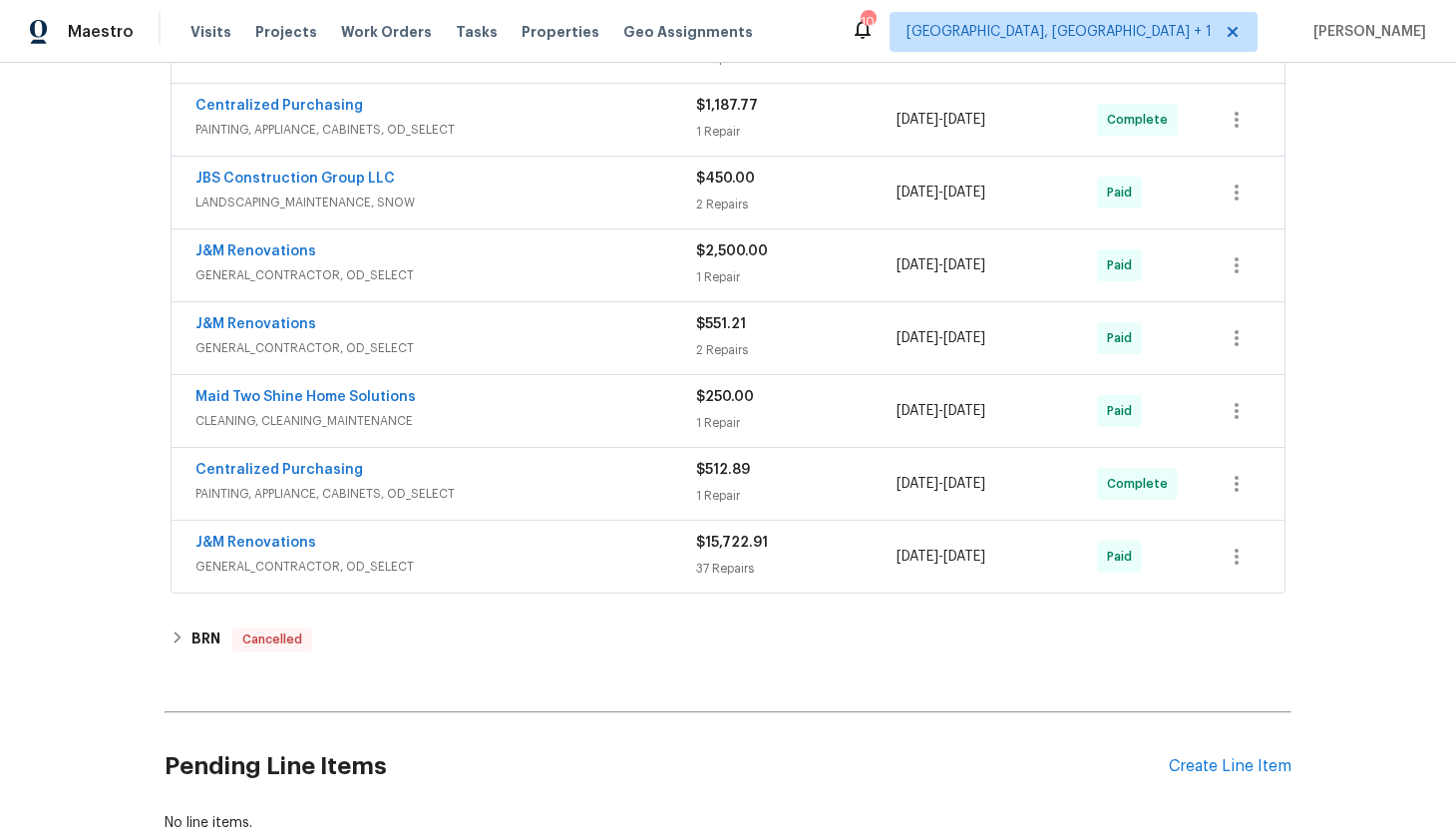 click on "PAINTING, APPLIANCE, CABINETS, OD_SELECT" at bounding box center (446, 130) 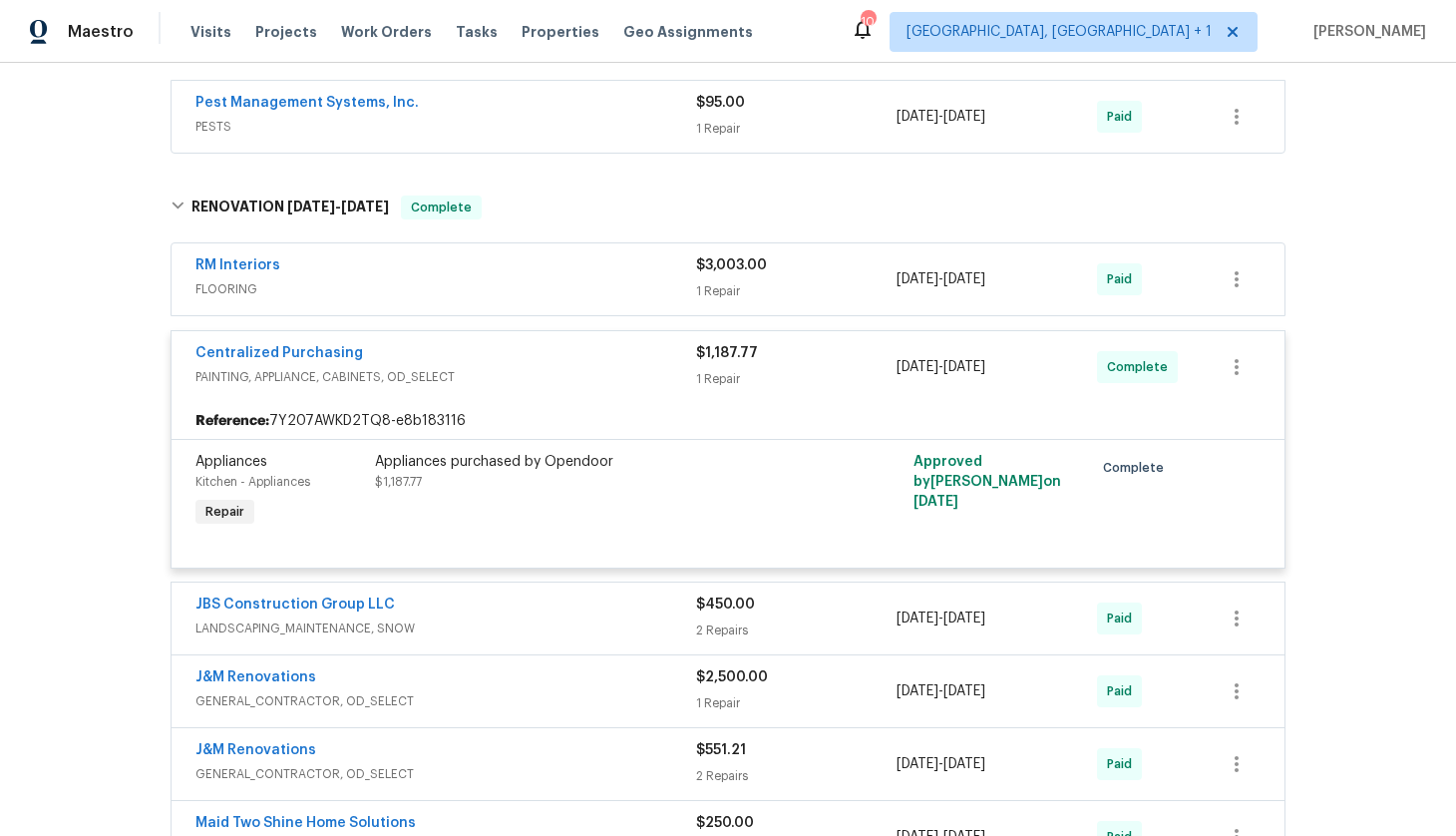 scroll, scrollTop: 599, scrollLeft: 0, axis: vertical 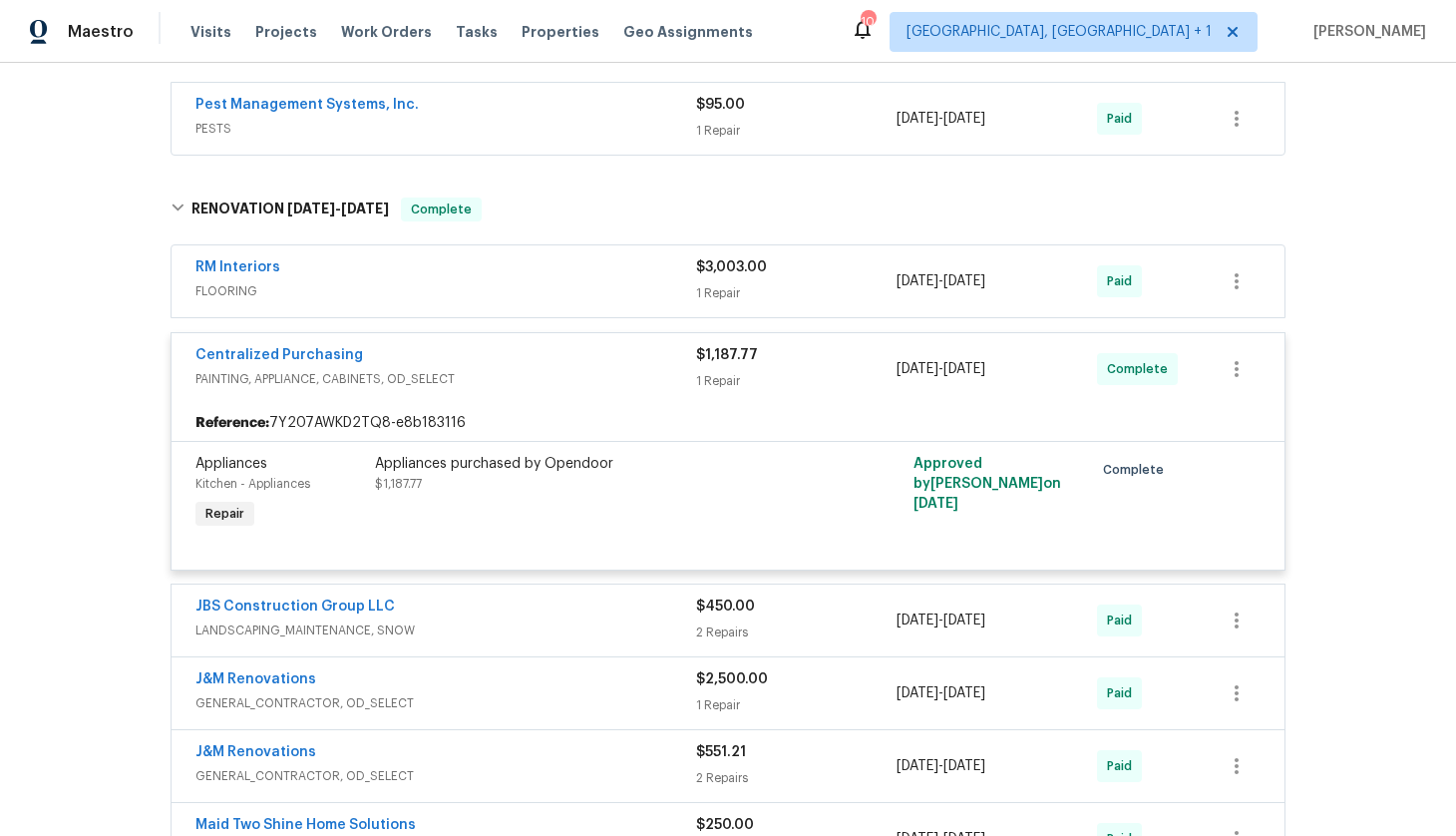 click on "PAINTING, APPLIANCE, CABINETS, OD_SELECT" at bounding box center (446, 379) 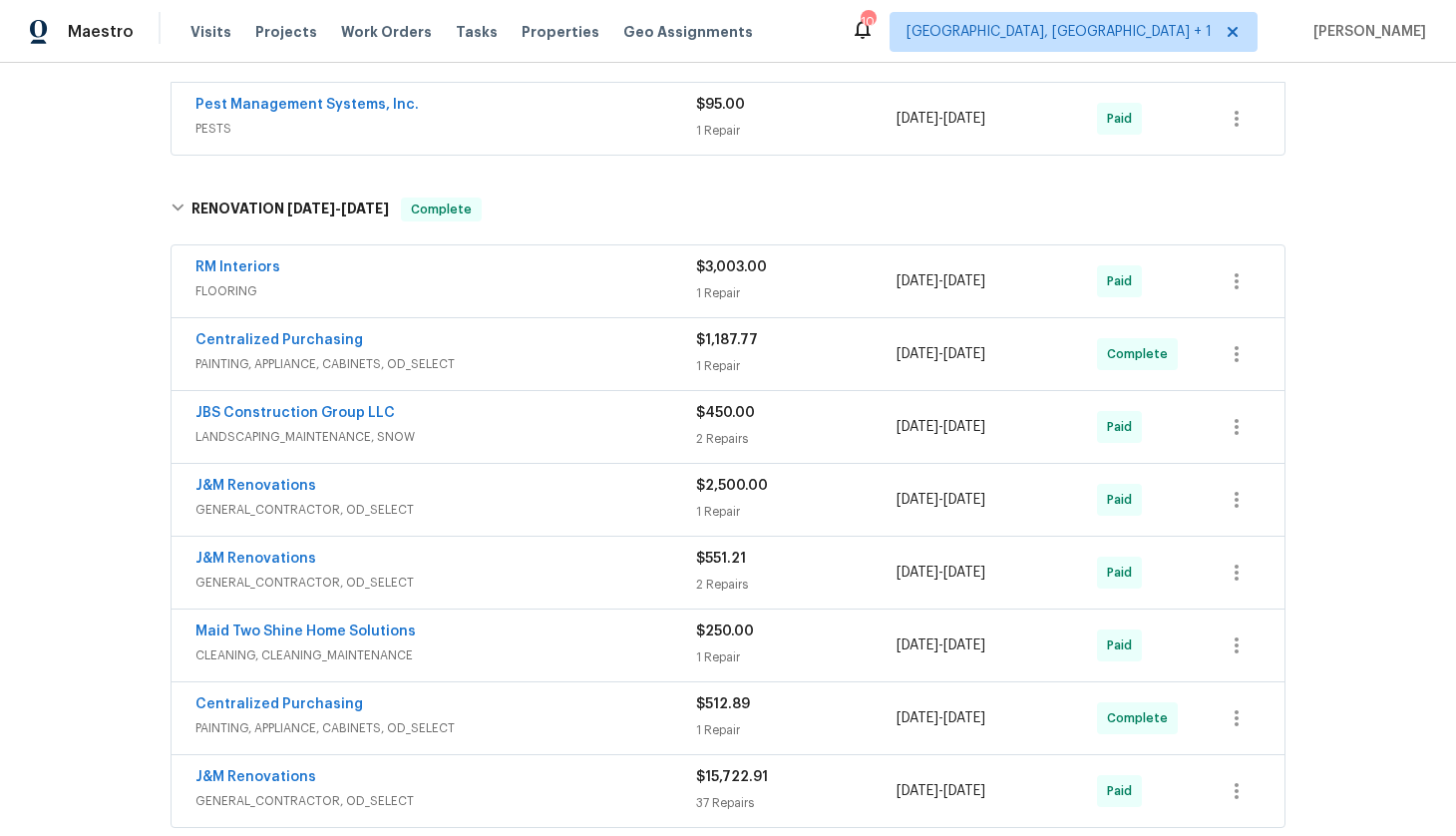click on "RM Interiors" at bounding box center [446, 269] 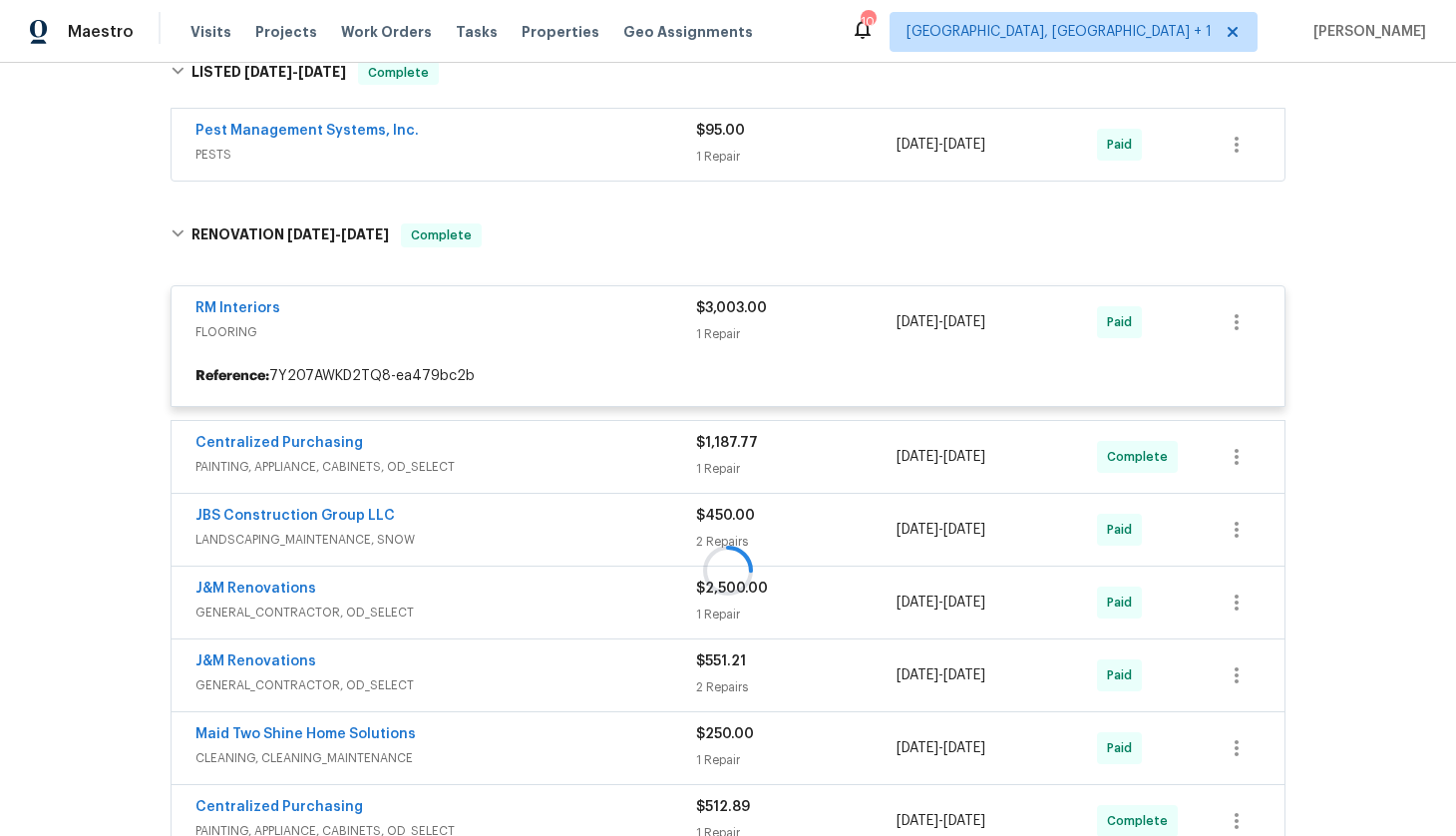 scroll, scrollTop: 575, scrollLeft: 0, axis: vertical 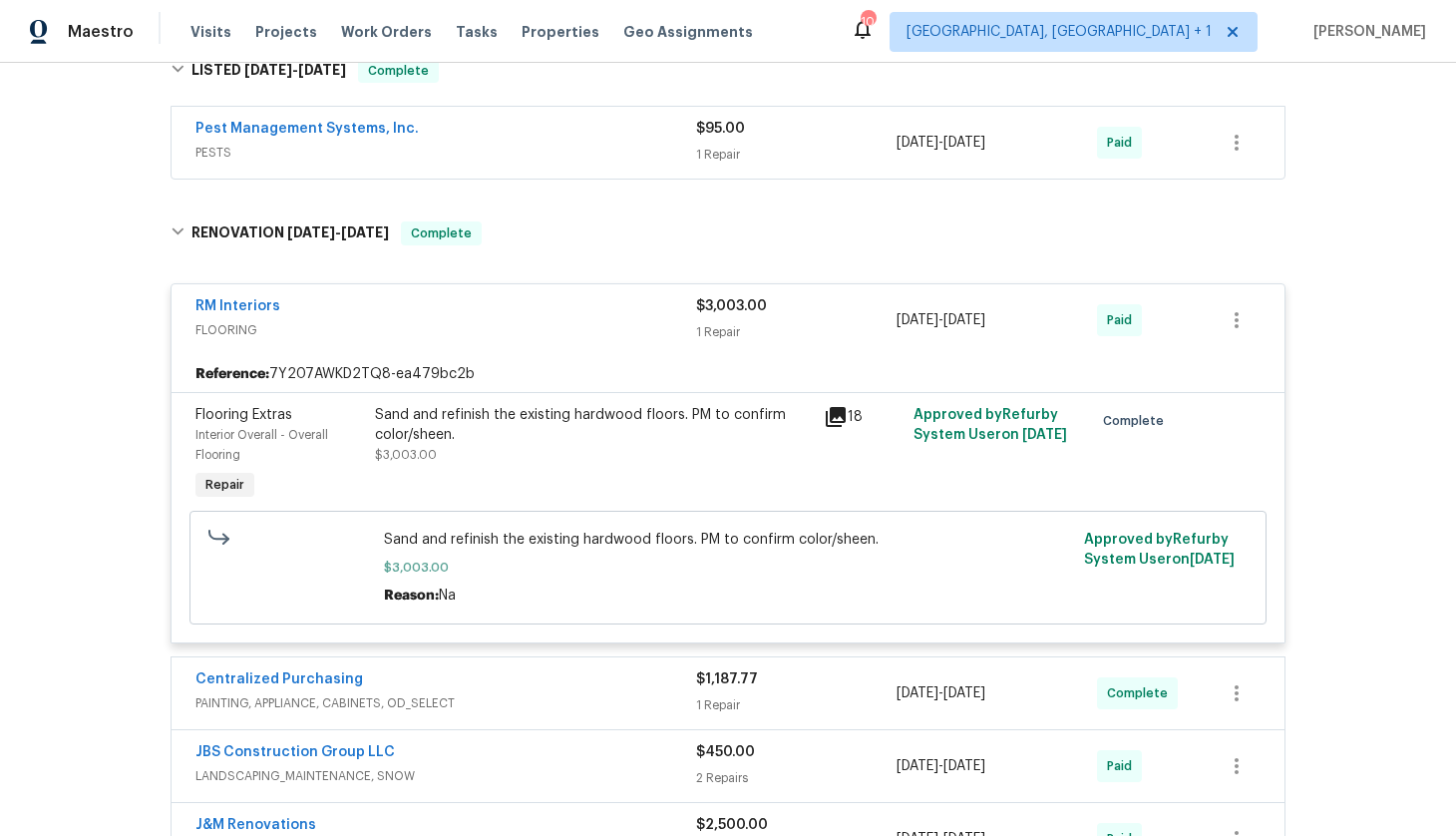 click on "RM Interiors" at bounding box center [446, 308] 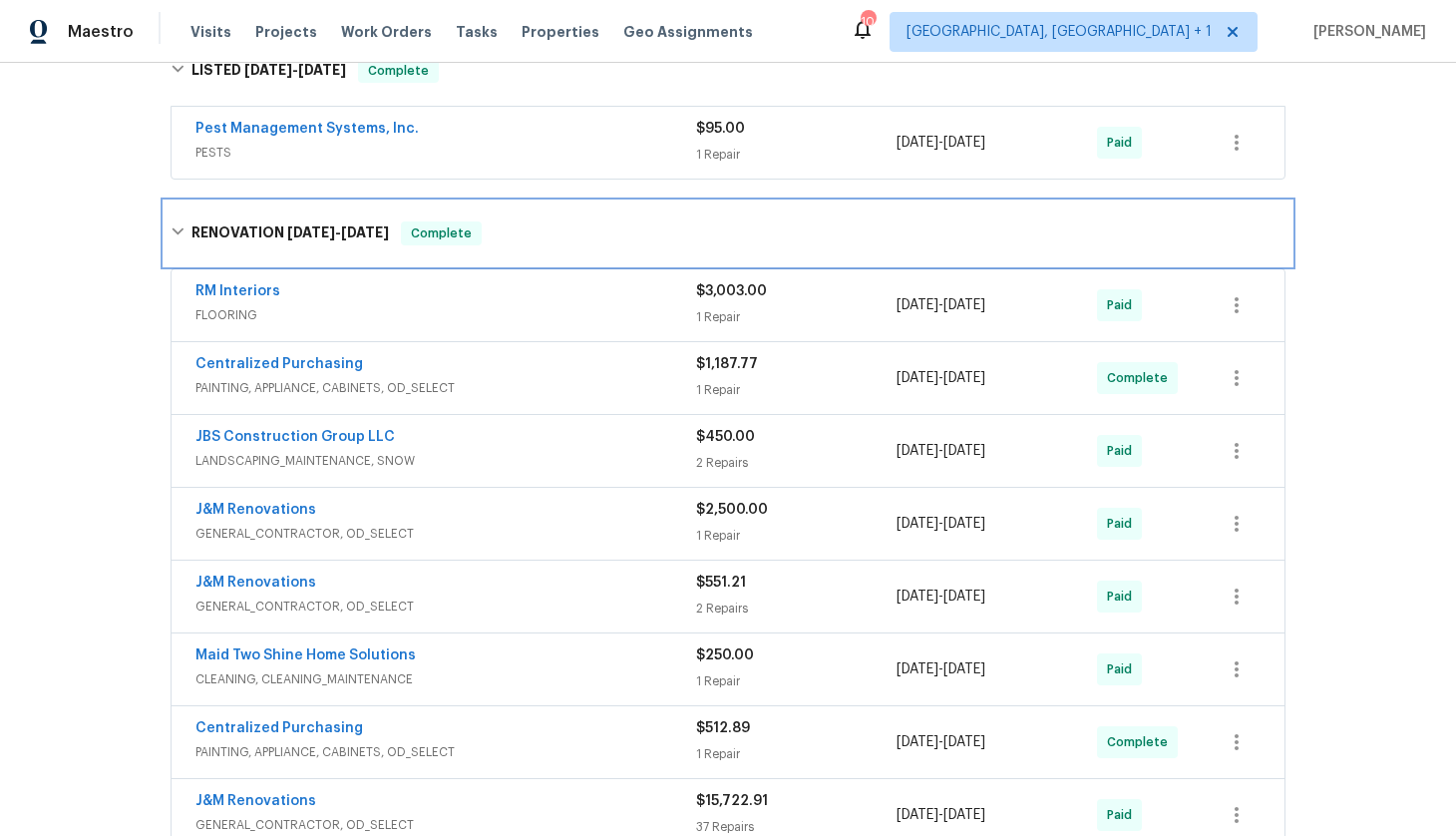 click on "3/3/25" at bounding box center [311, 232] 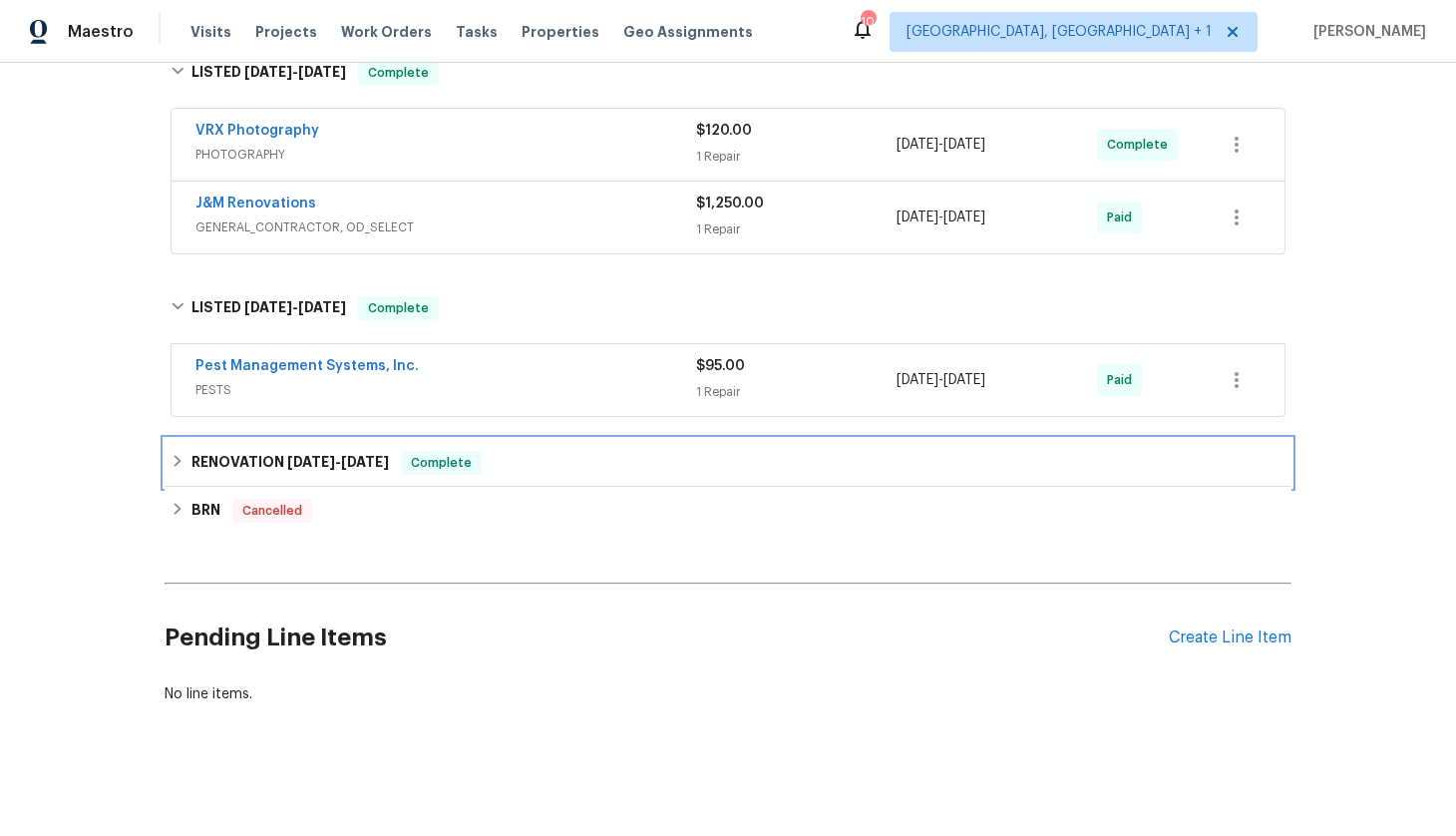 scroll, scrollTop: 337, scrollLeft: 0, axis: vertical 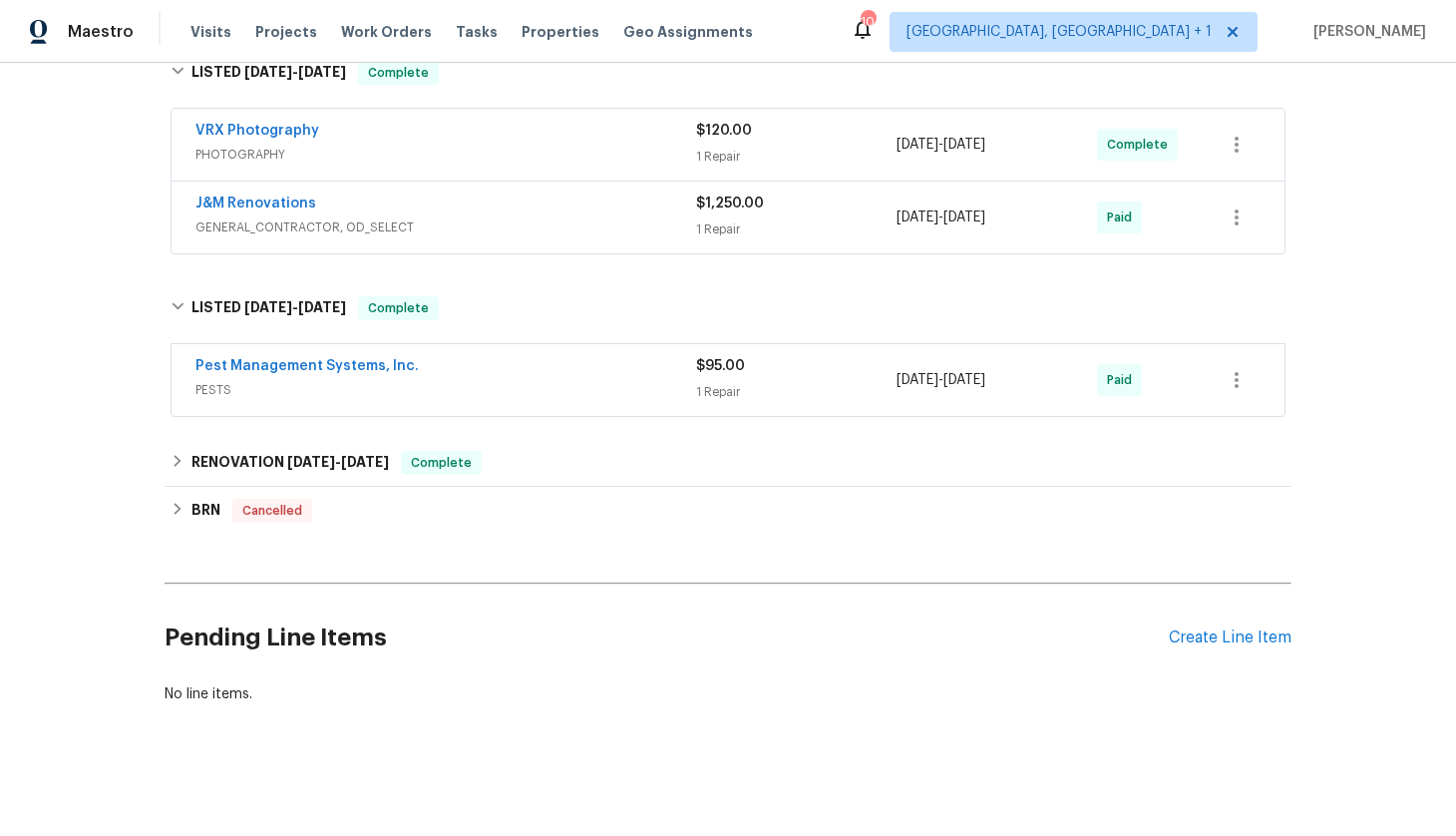 click on "J&M Renovations" at bounding box center [446, 206] 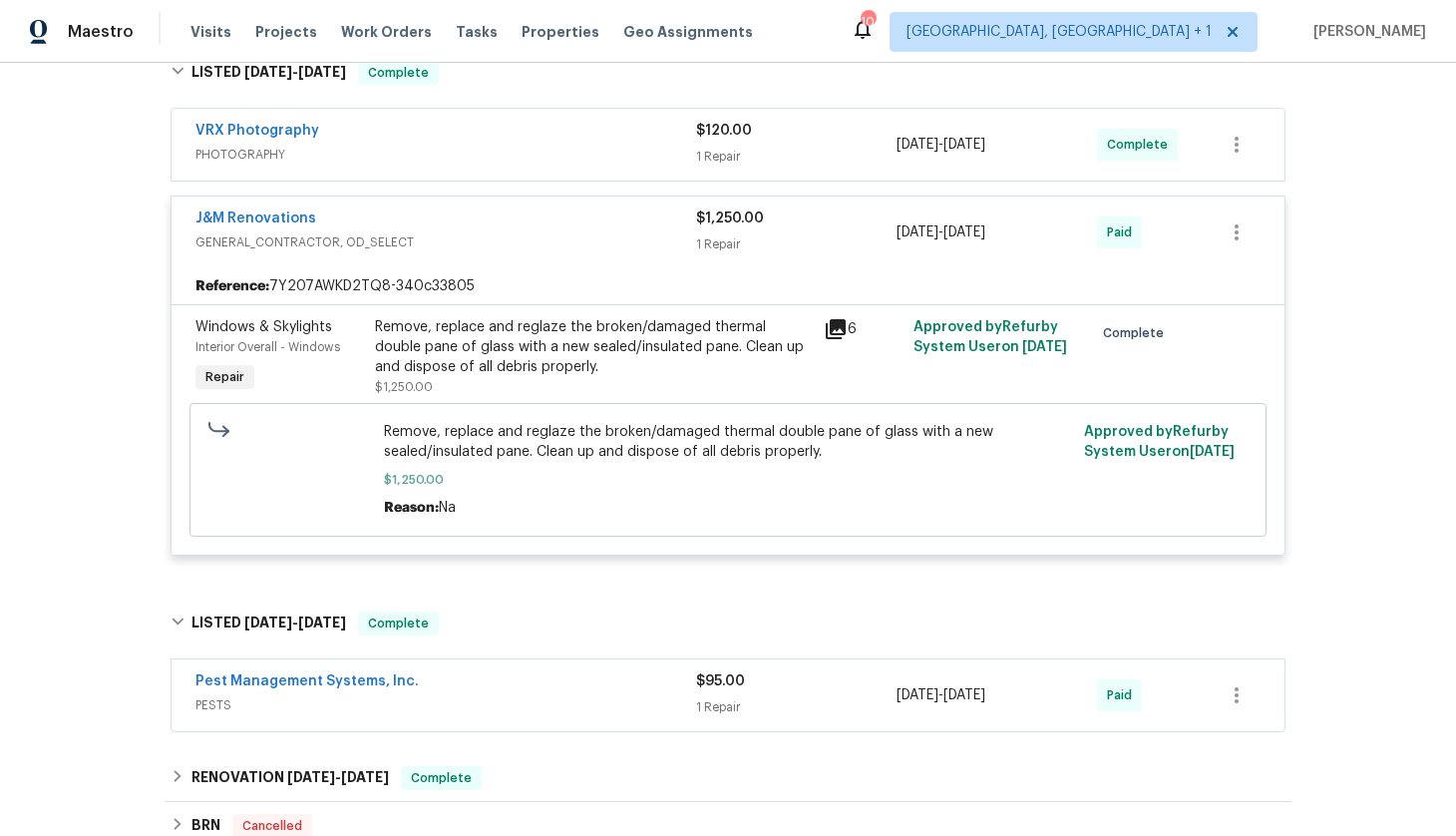 click on "J&M Renovations" at bounding box center [446, 220] 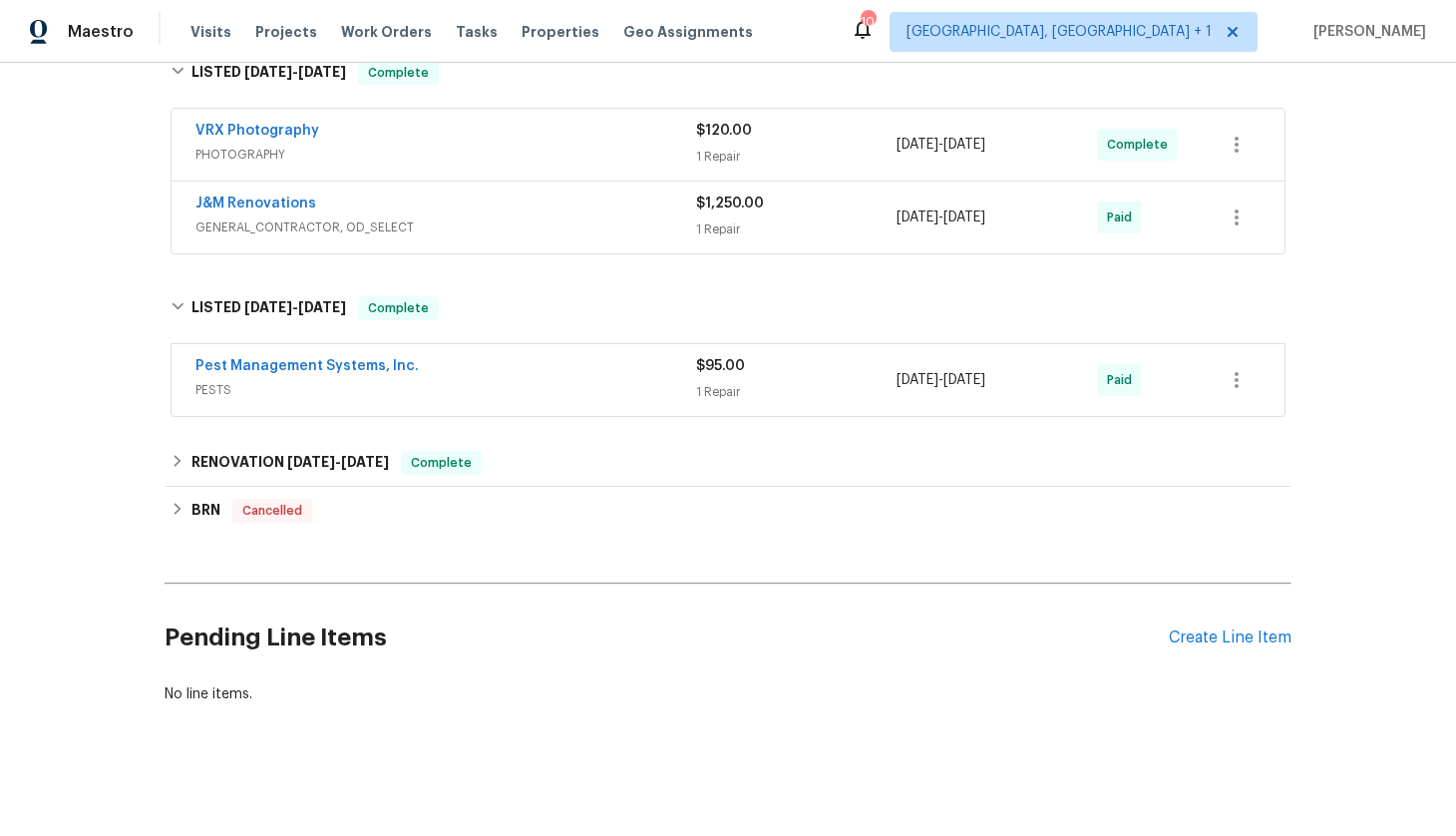 click on "PHOTOGRAPHY" at bounding box center (446, 155) 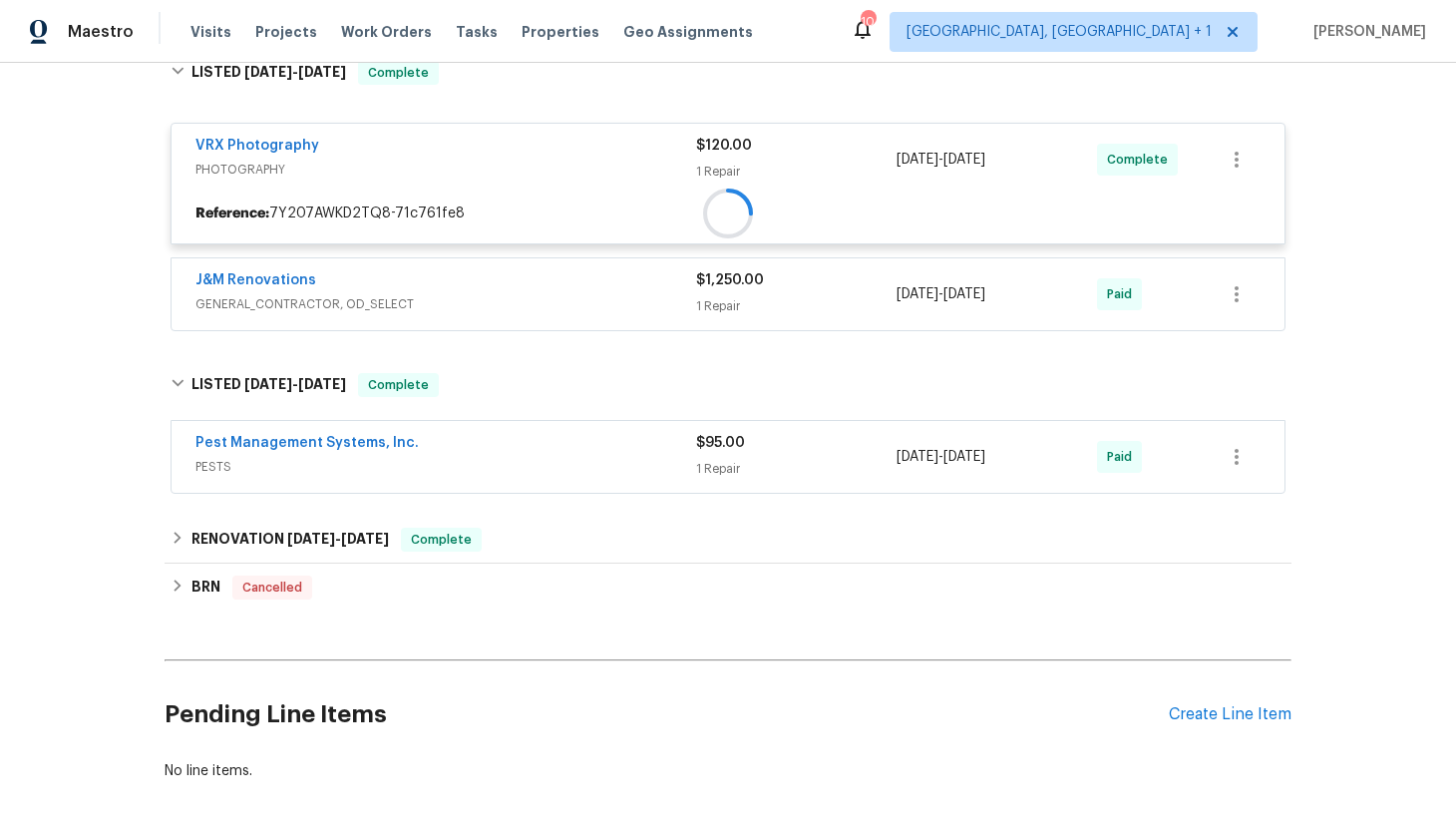 click on "PHOTOGRAPHY" at bounding box center [446, 170] 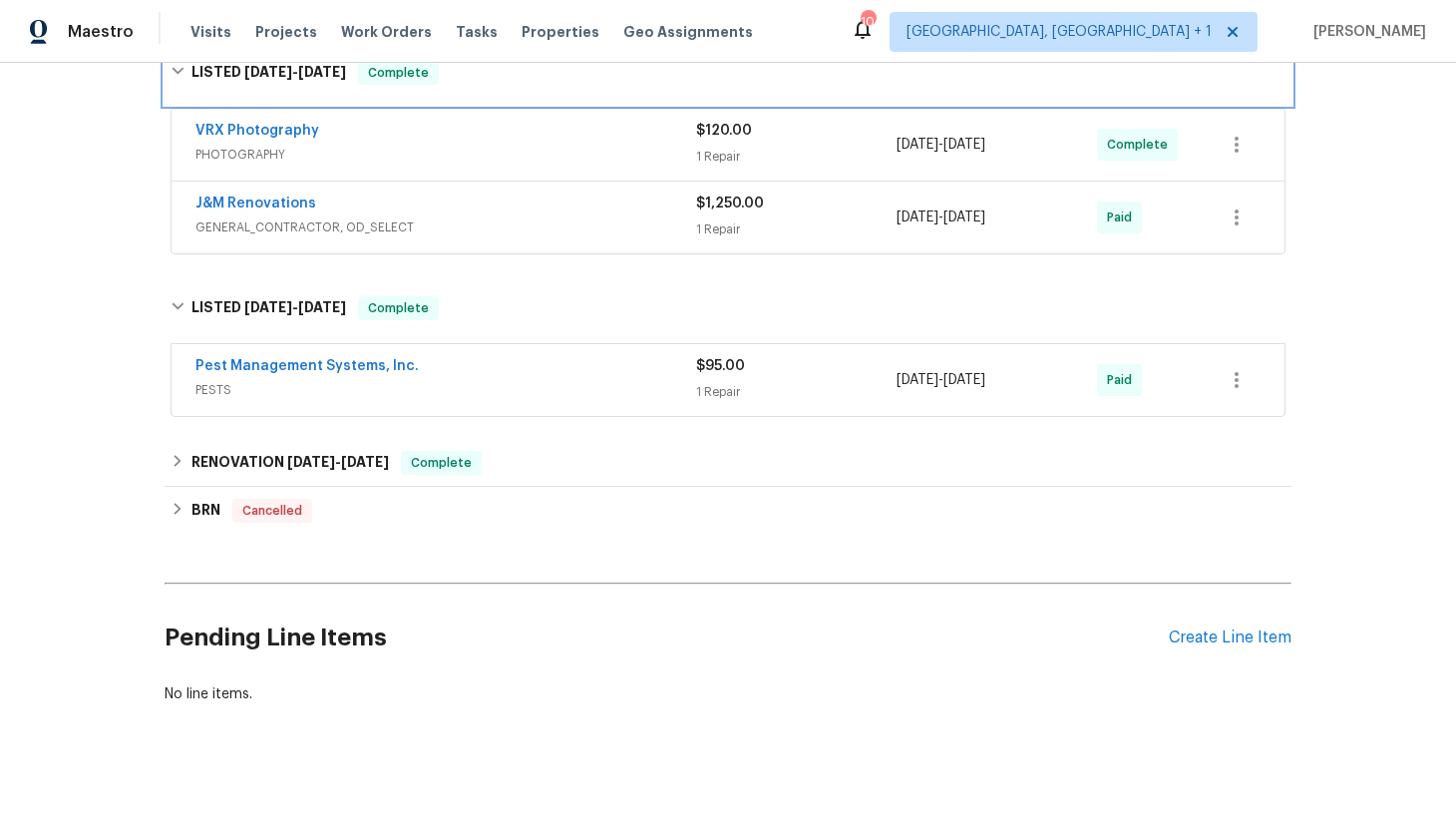 click on "6/13/25" at bounding box center (322, 72) 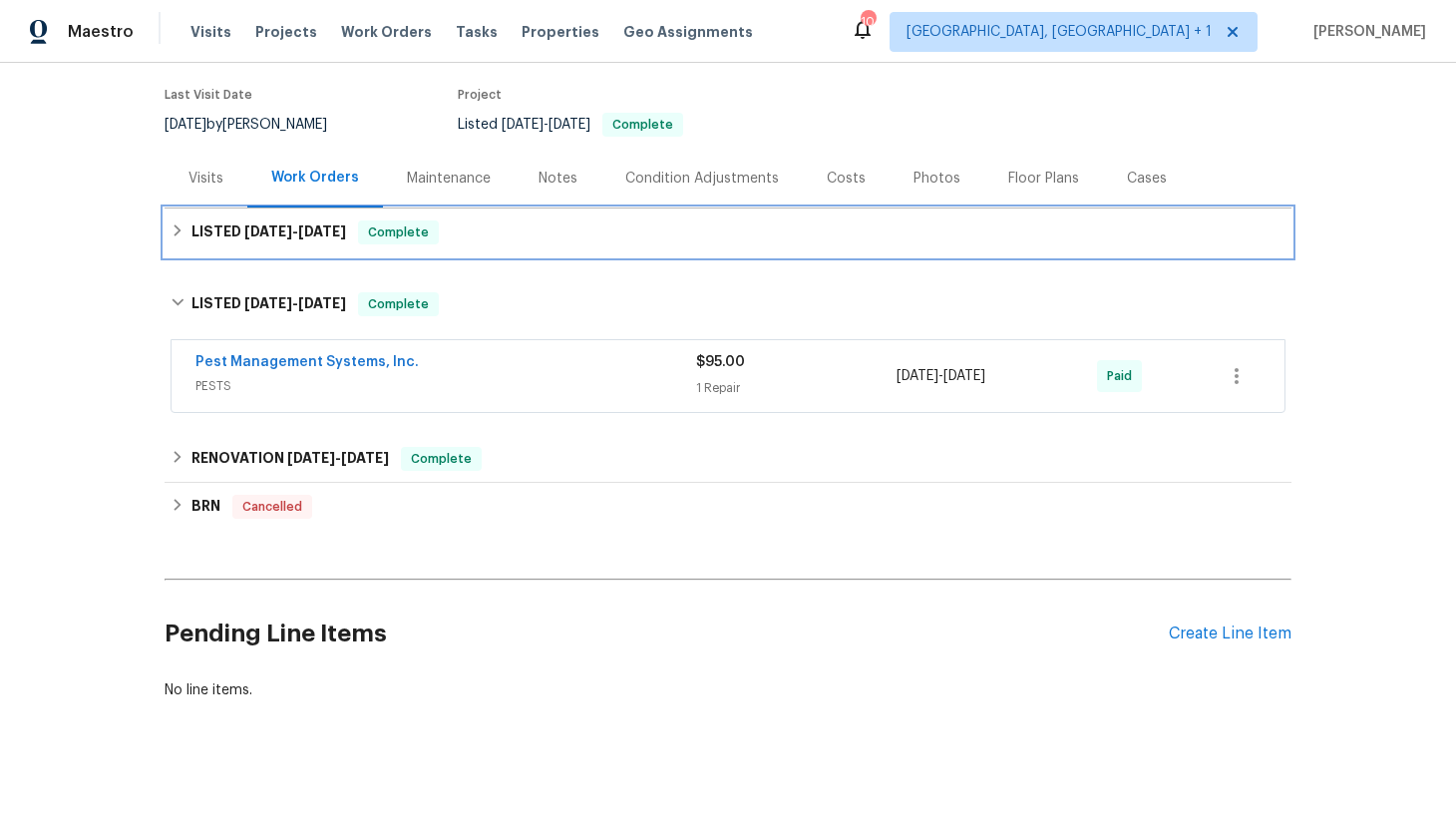 scroll, scrollTop: 151, scrollLeft: 0, axis: vertical 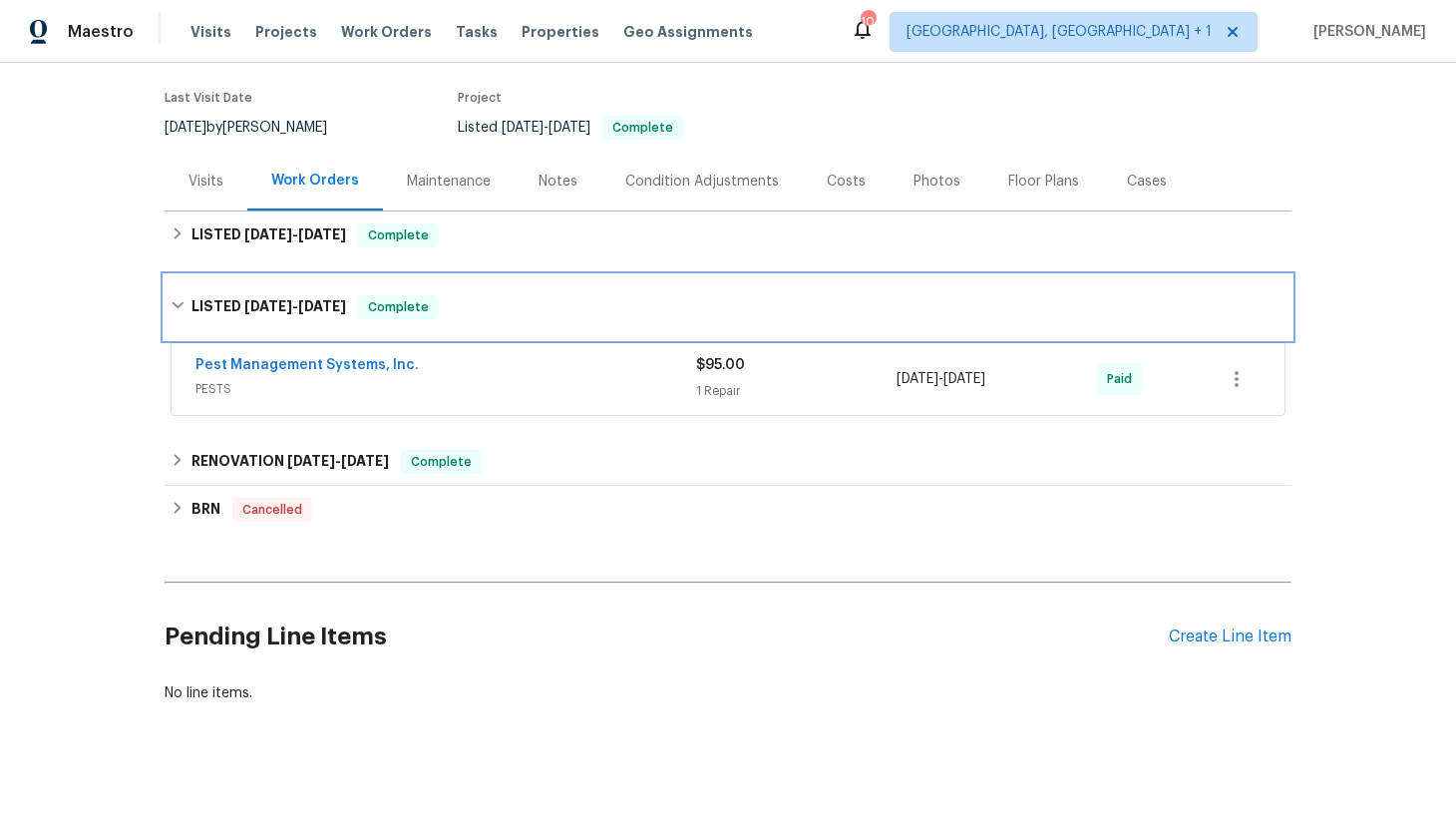 click 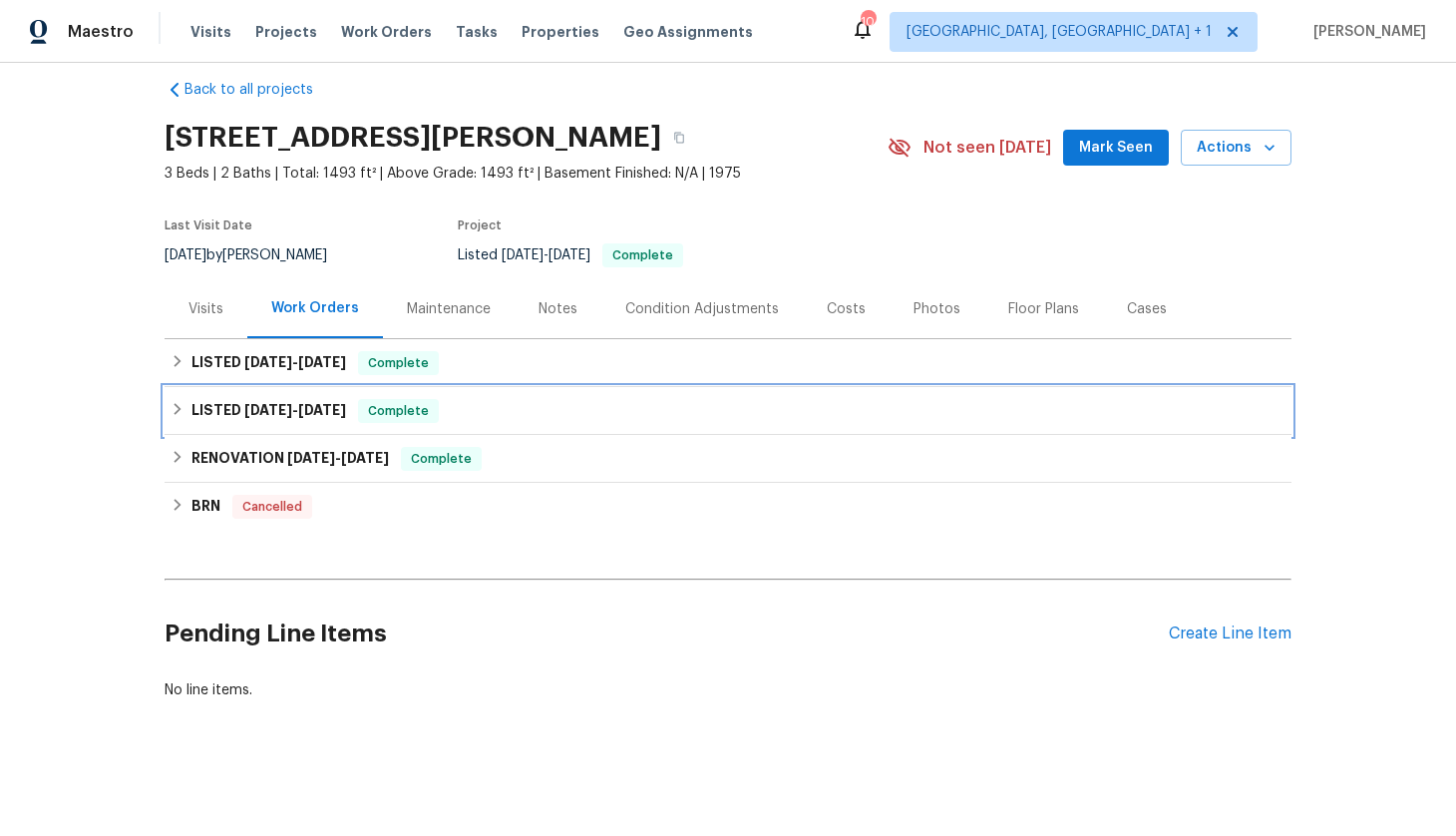 scroll, scrollTop: 21, scrollLeft: 0, axis: vertical 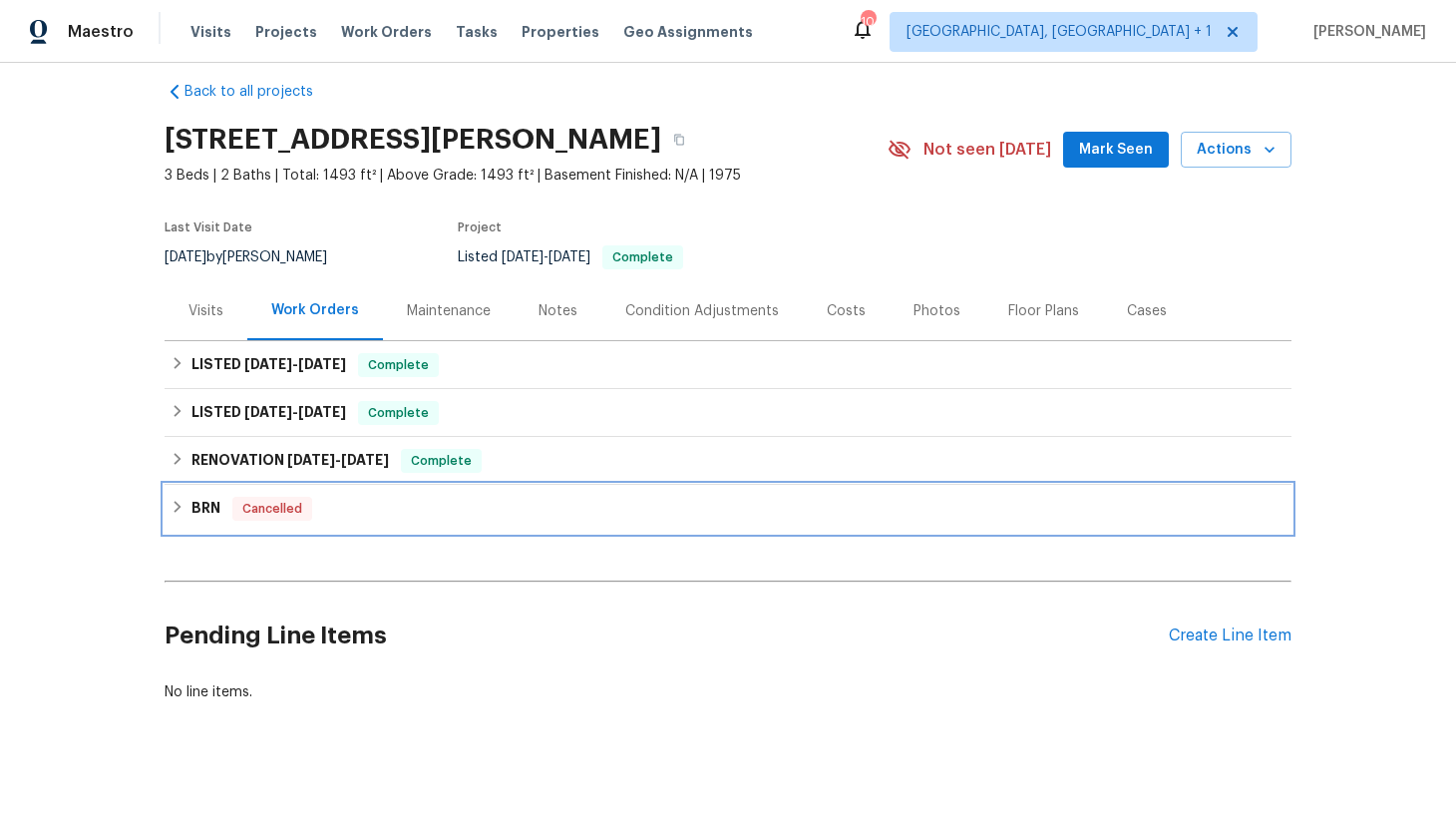 click on "BRN   Cancelled" at bounding box center [728, 509] 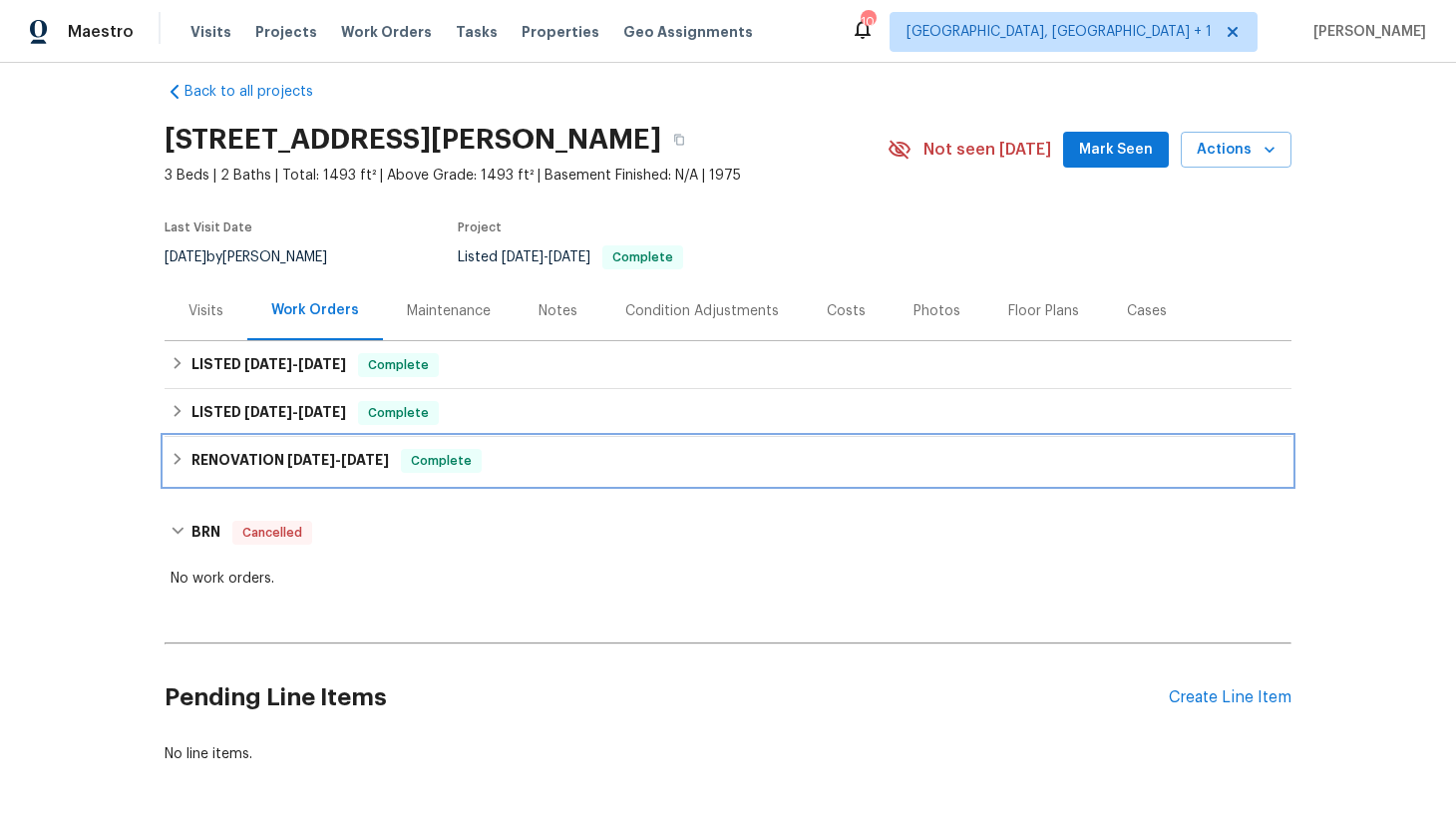 click 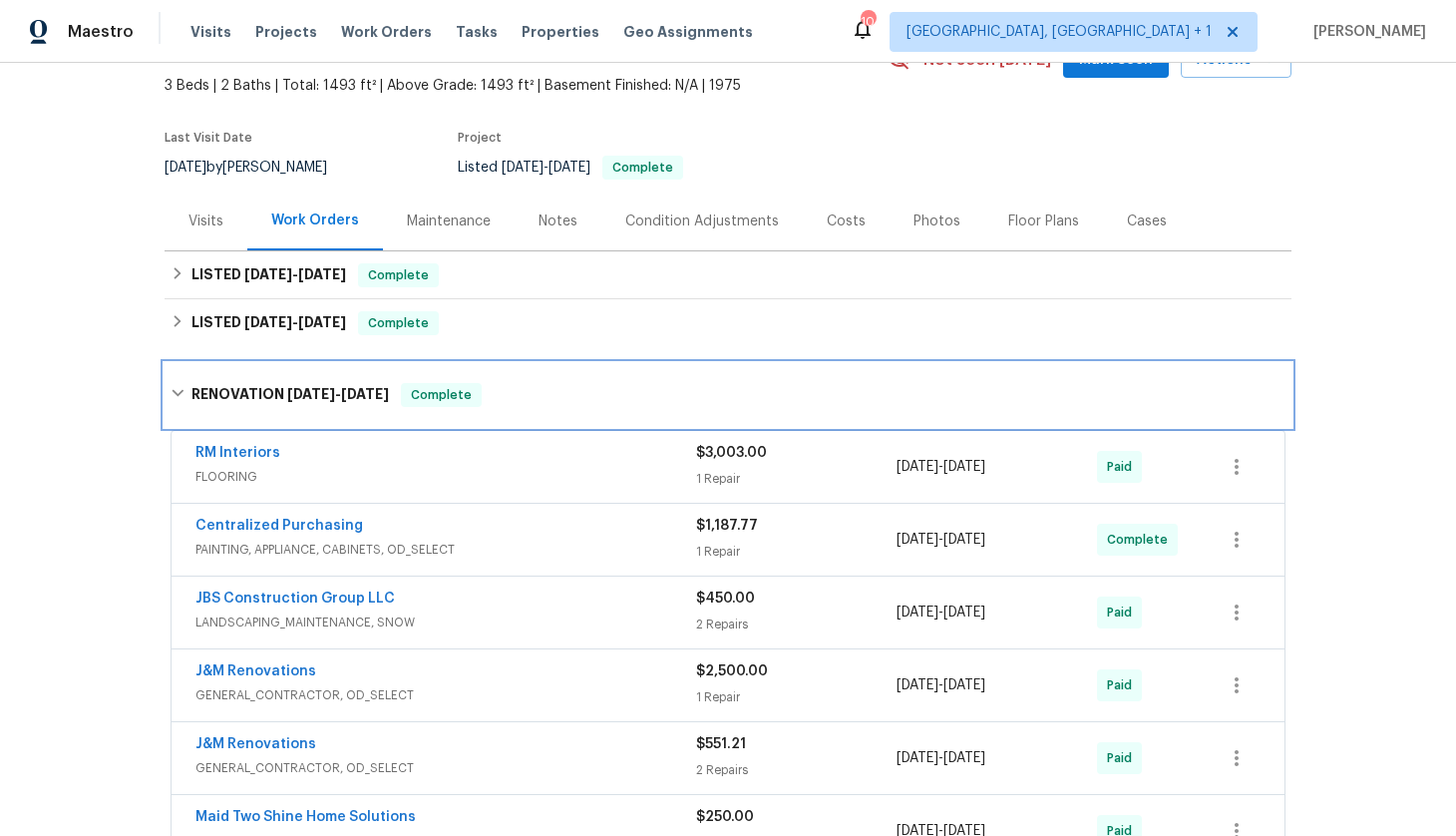 scroll, scrollTop: 464, scrollLeft: 0, axis: vertical 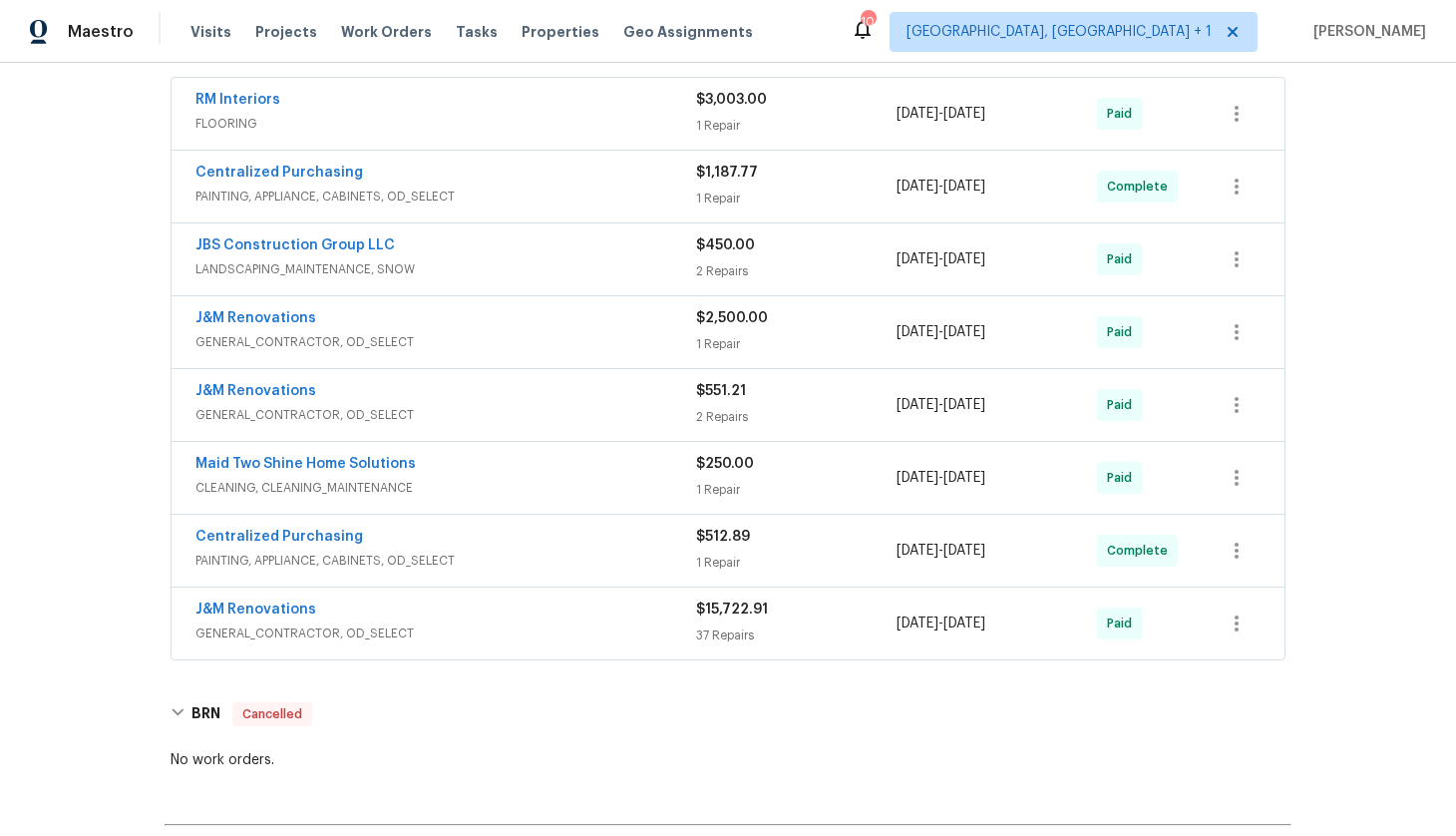 click on "J&M Renovations" at bounding box center (446, 612) 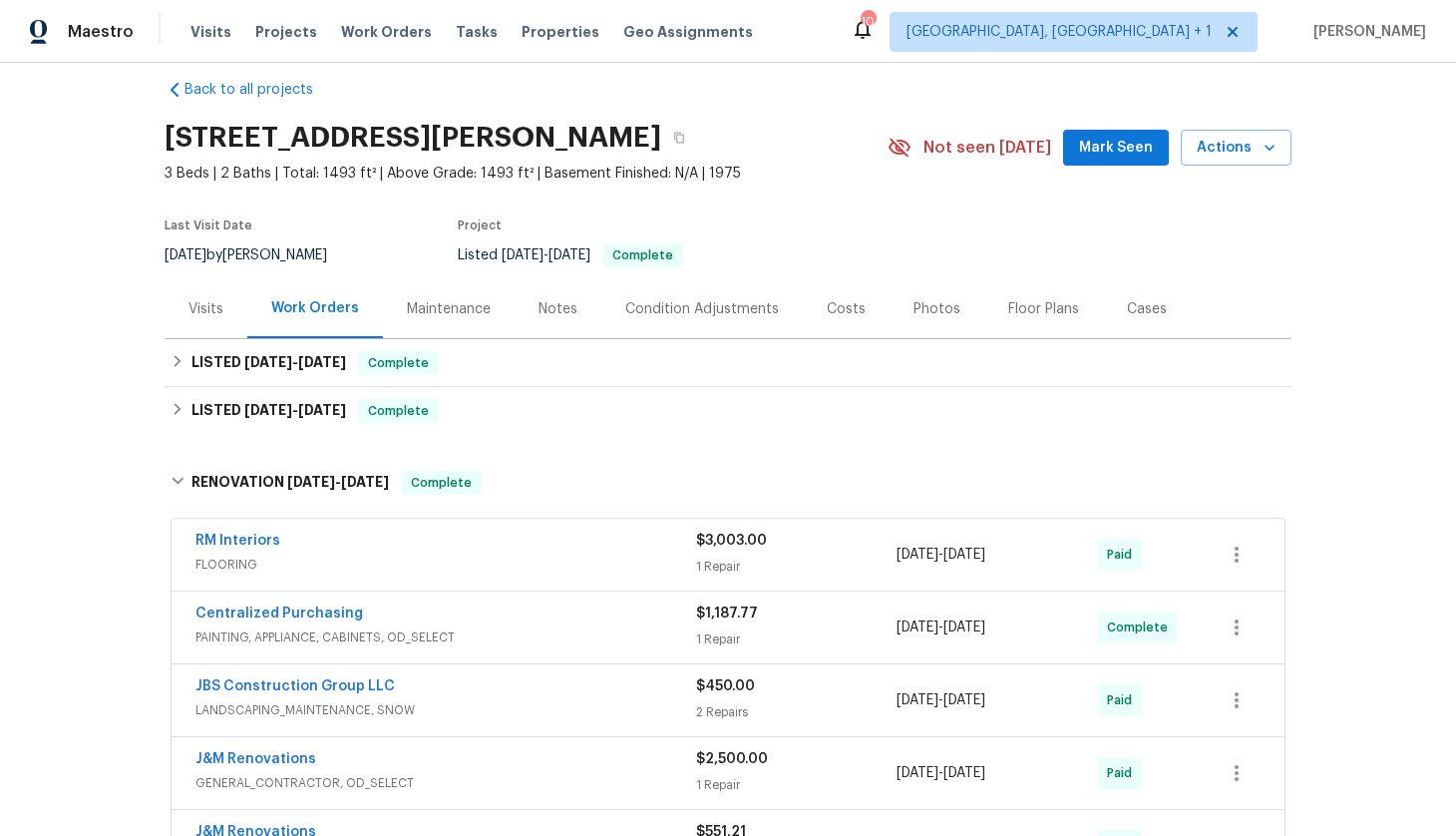 scroll, scrollTop: 0, scrollLeft: 0, axis: both 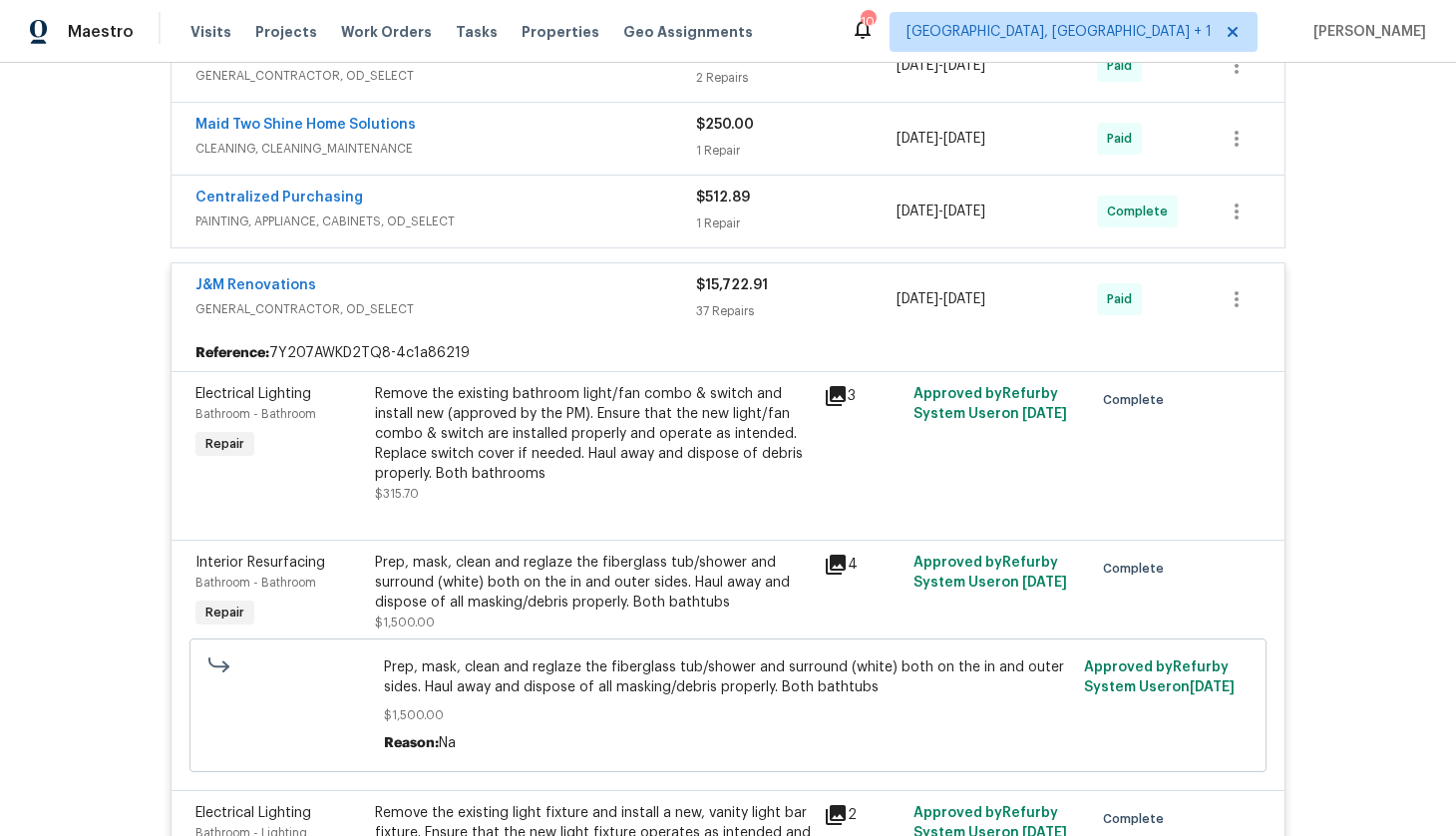 click on "J&M Renovations" at bounding box center [446, 287] 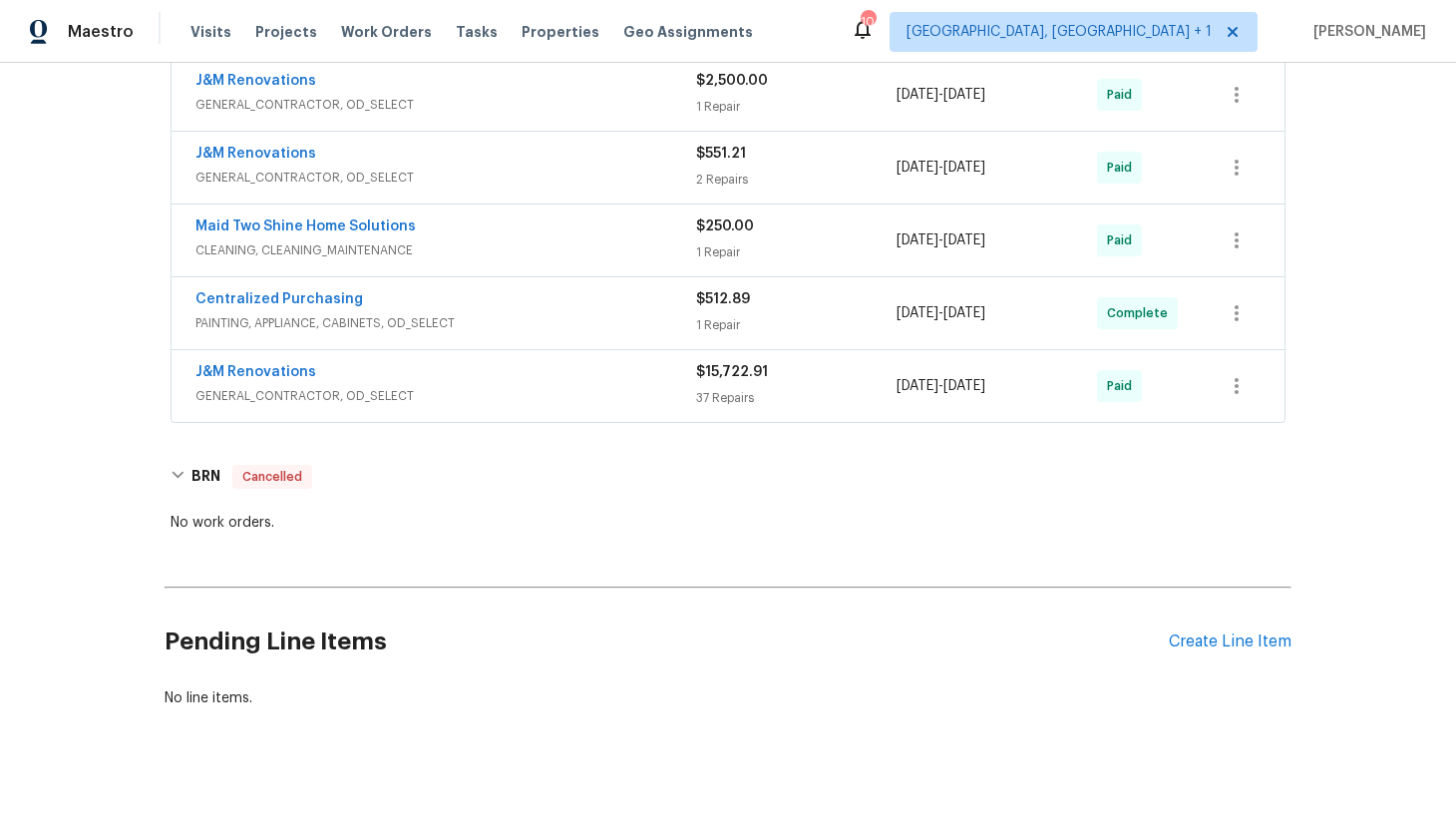 scroll, scrollTop: 700, scrollLeft: 0, axis: vertical 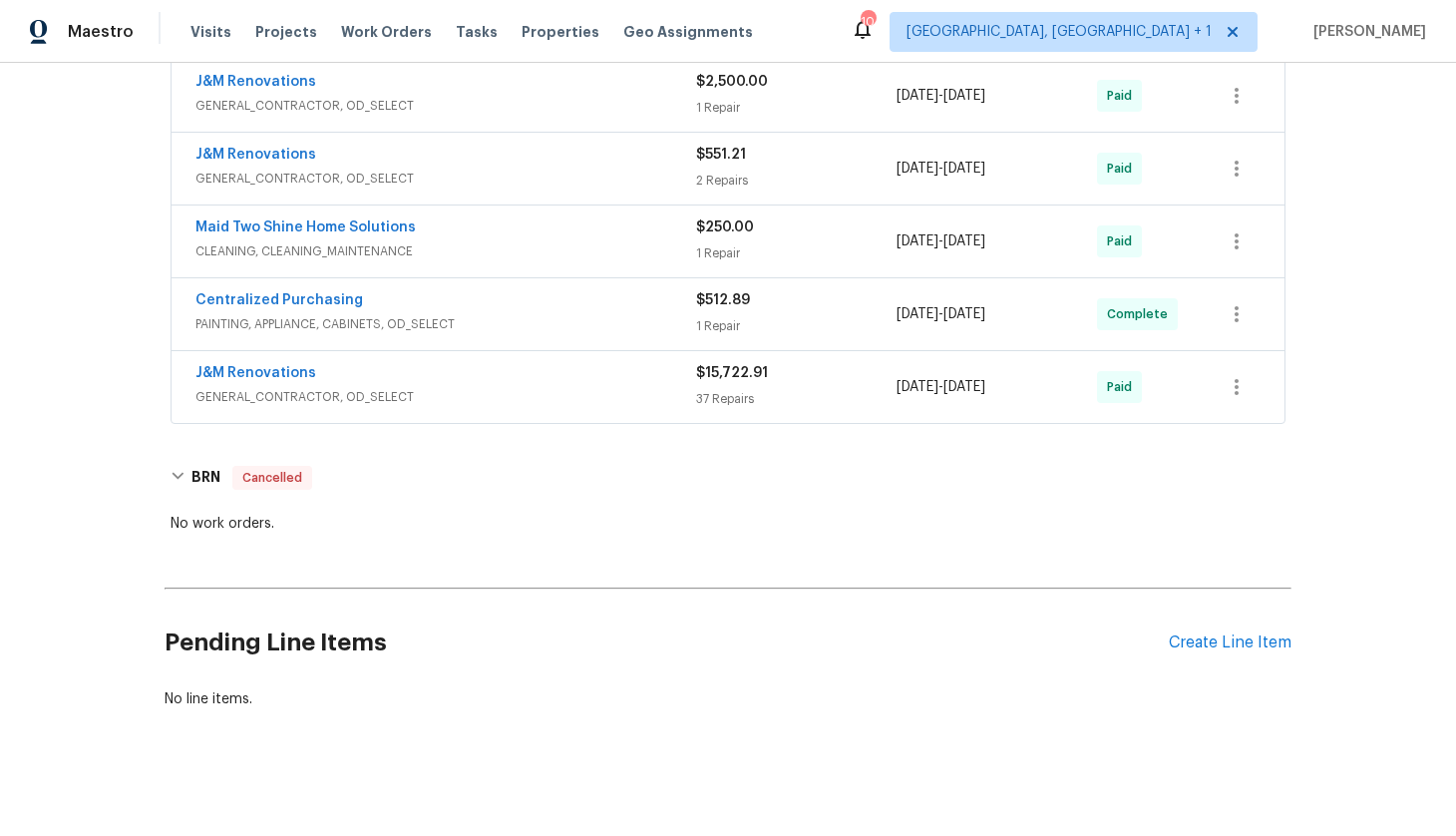 click on "Maid Two Shine Home Solutions" at bounding box center (446, 229) 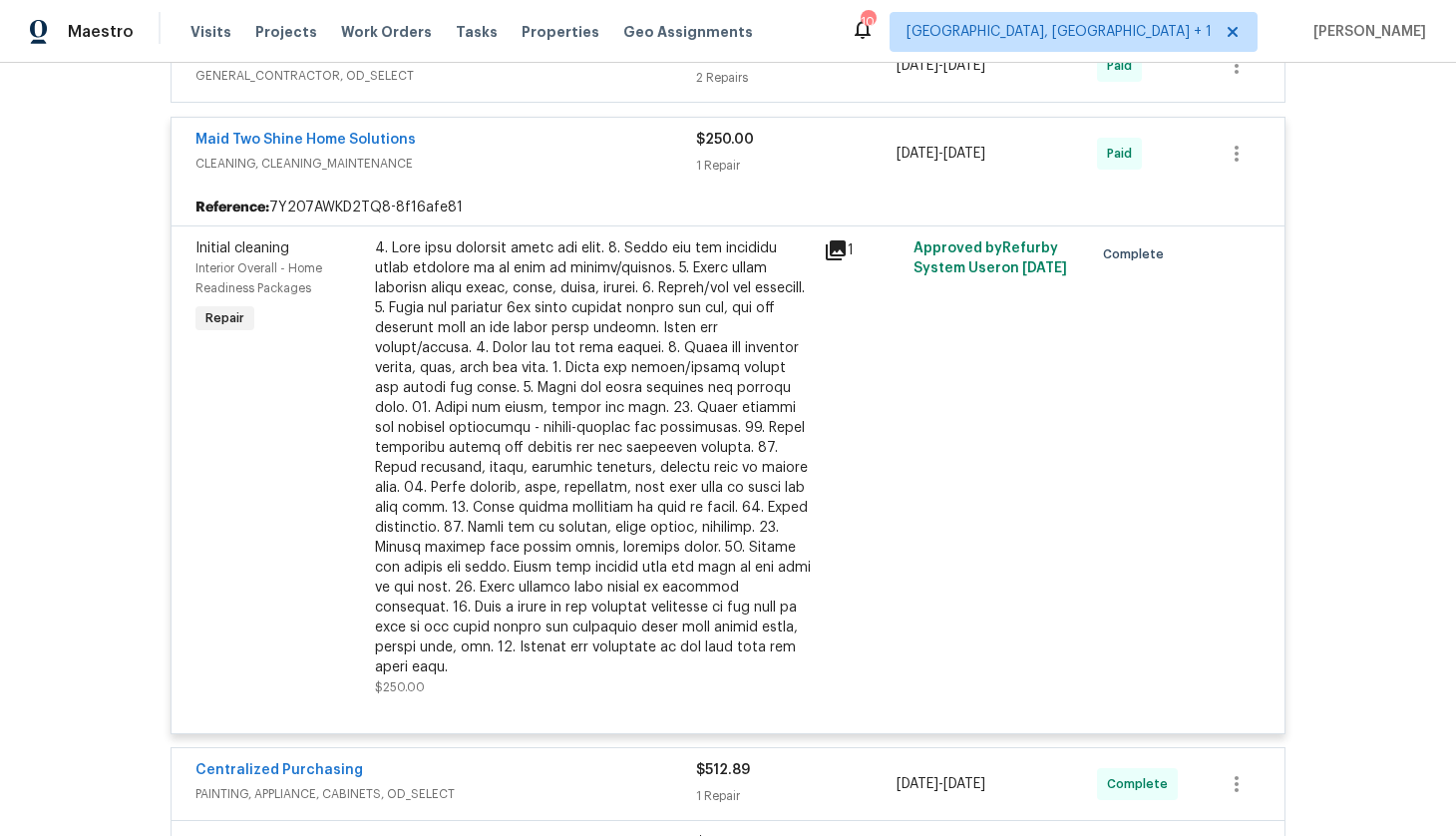 click on "Maid Two Shine Home Solutions" at bounding box center (446, 142) 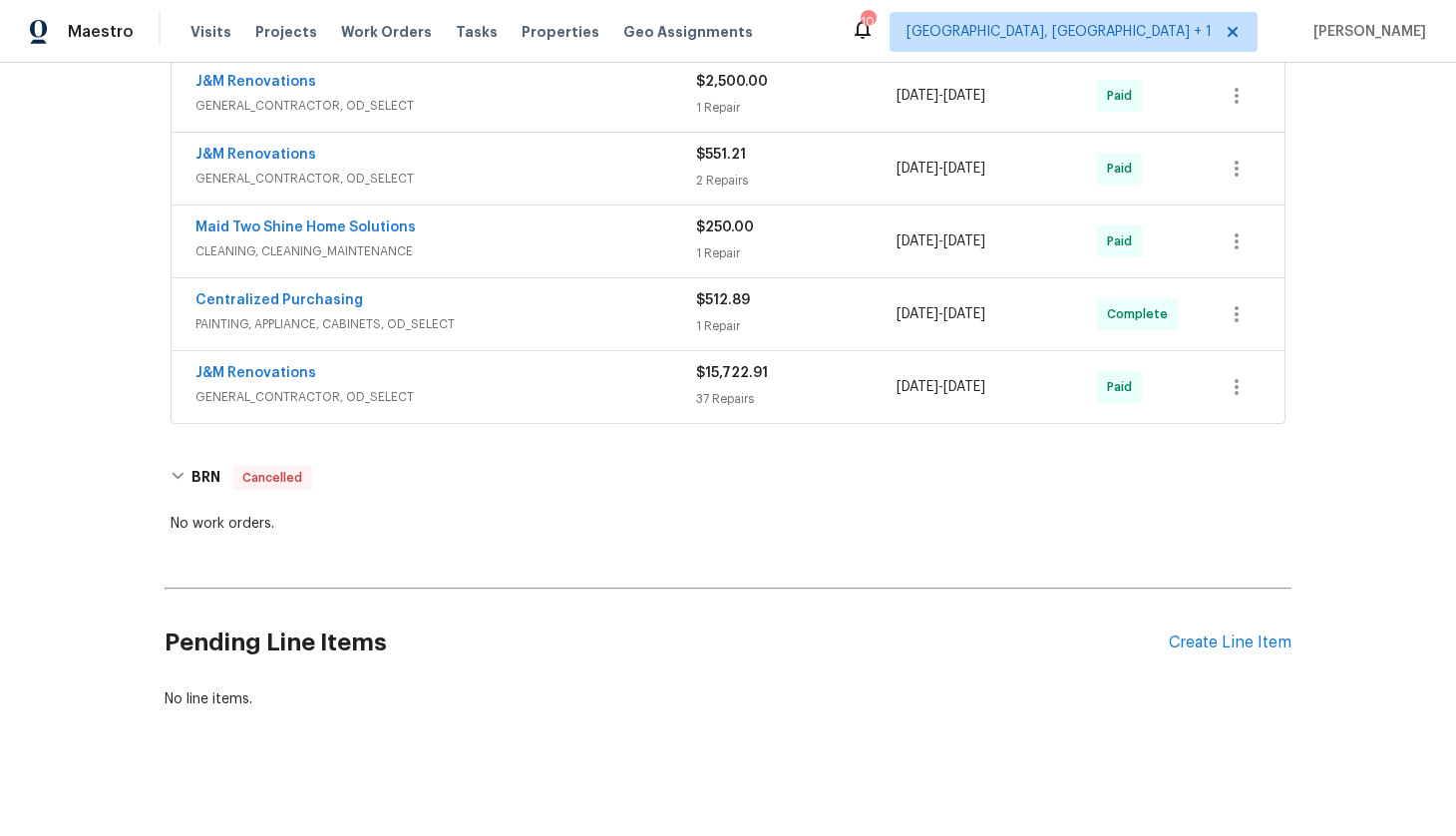 click on "J&M Renovations" at bounding box center [446, 157] 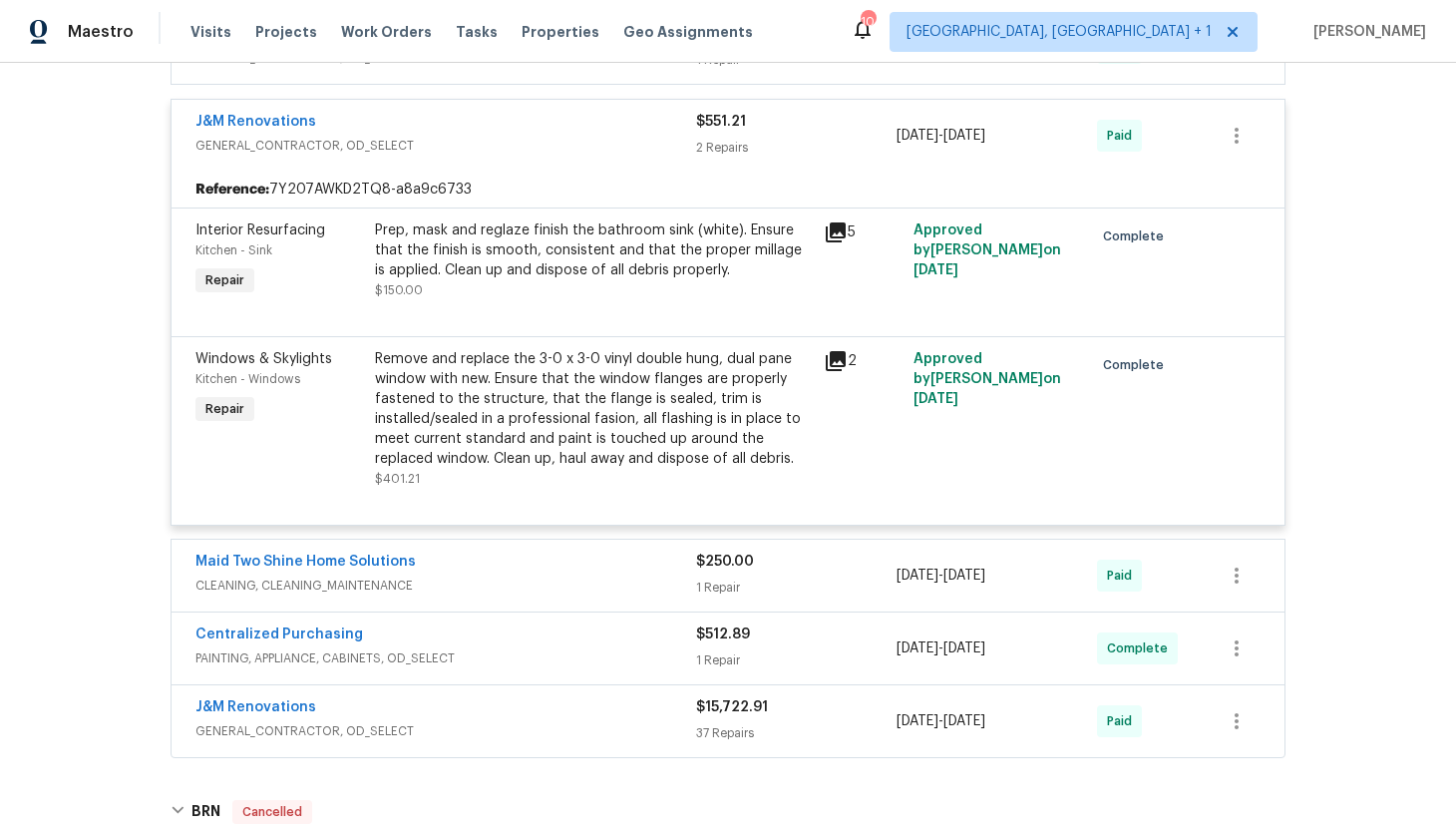 click on "GENERAL_CONTRACTOR, OD_SELECT" at bounding box center [446, 146] 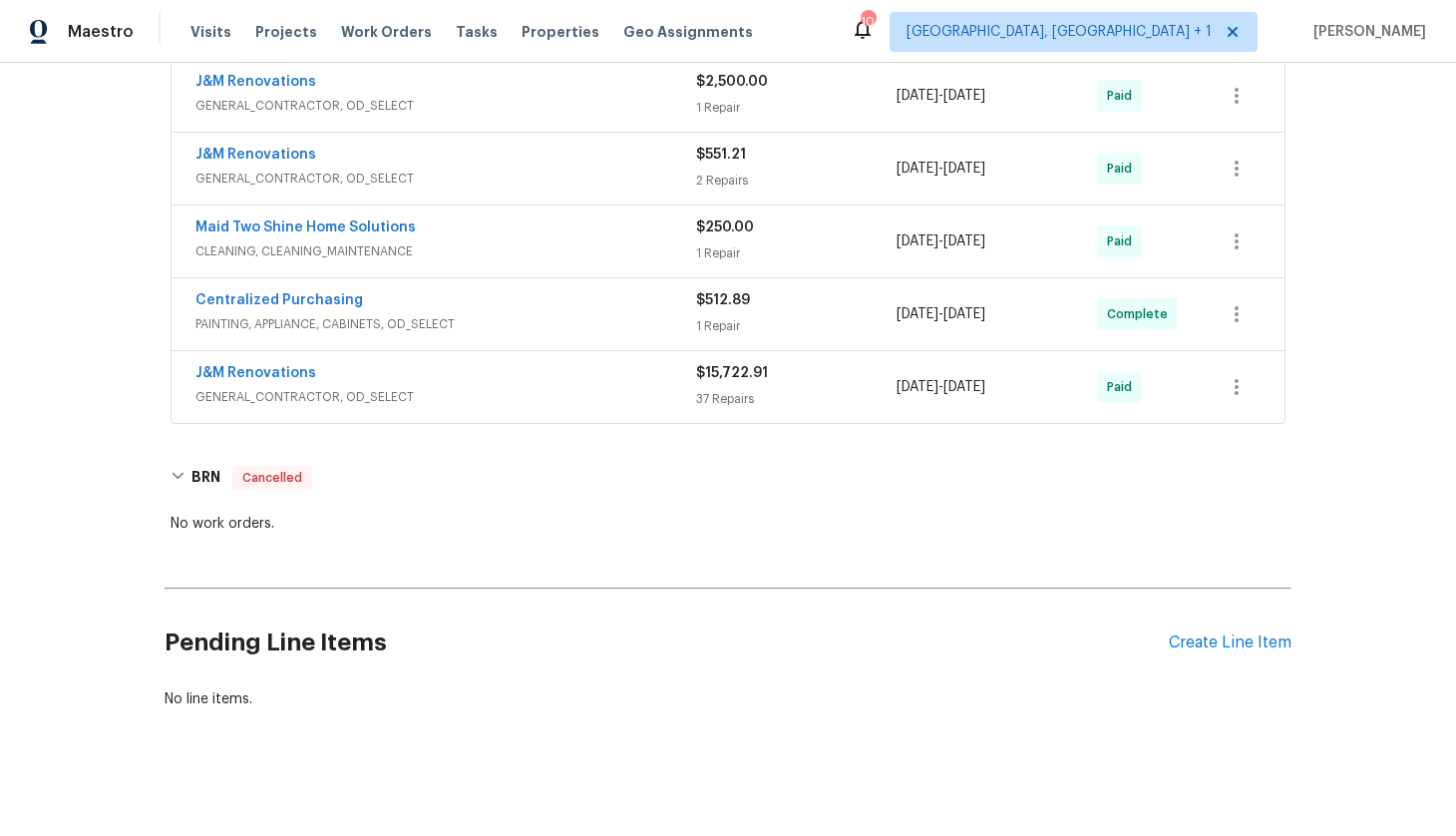 click on "GENERAL_CONTRACTOR, OD_SELECT" at bounding box center (446, 106) 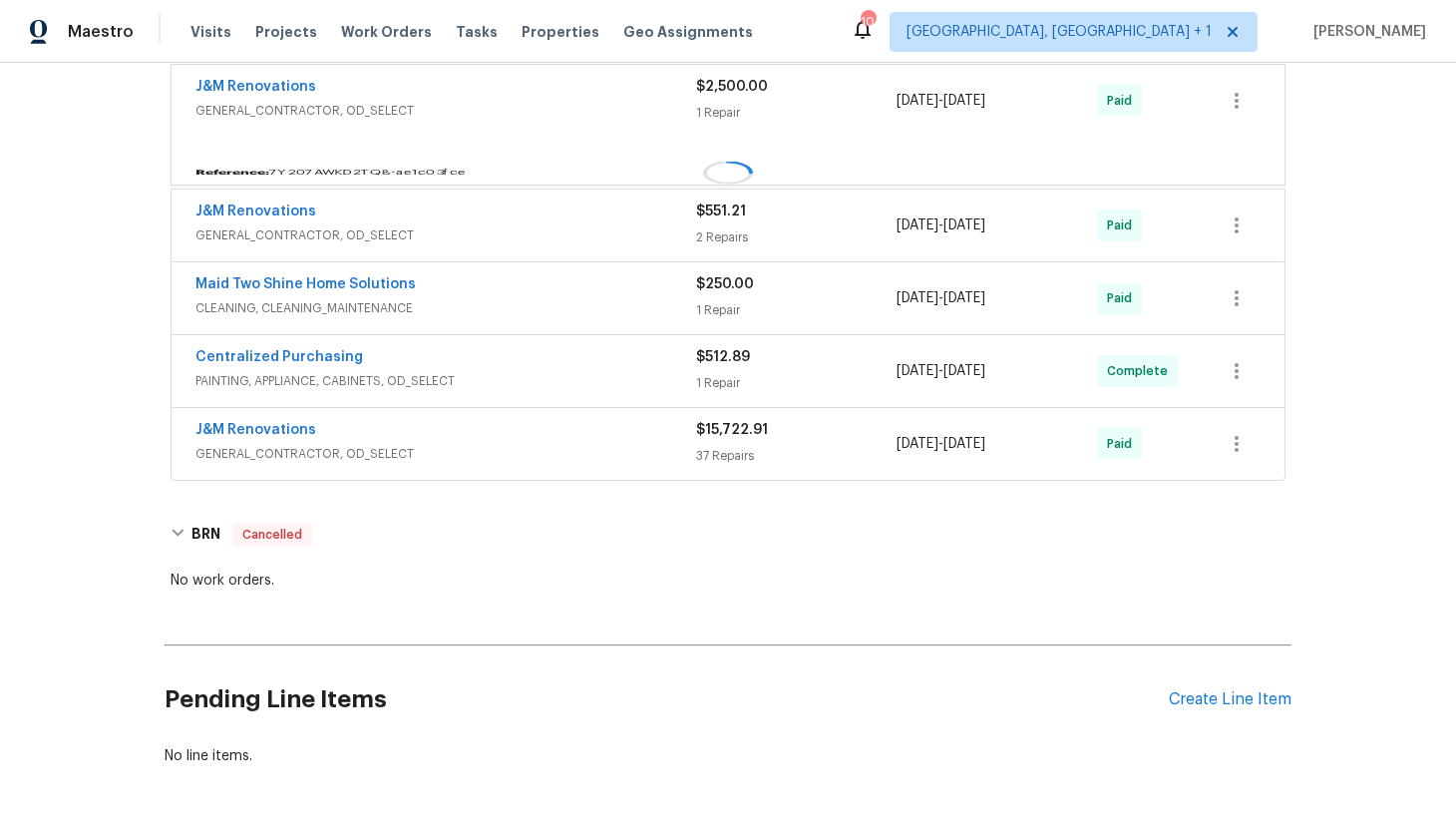 scroll, scrollTop: 748, scrollLeft: 0, axis: vertical 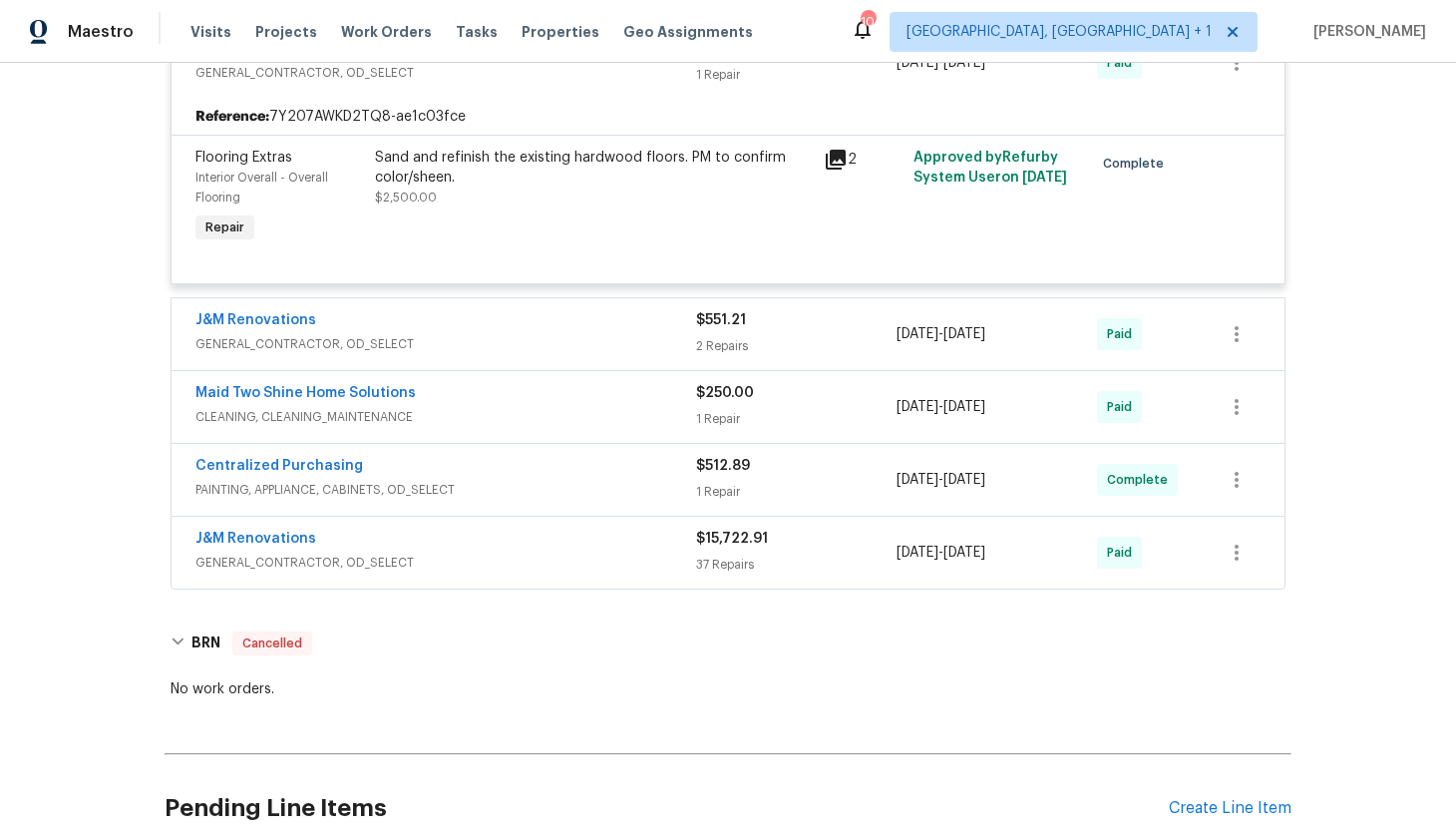 click on "Reference:  7Y207AWKD2TQ8-ae1c03fce" at bounding box center [728, 117] 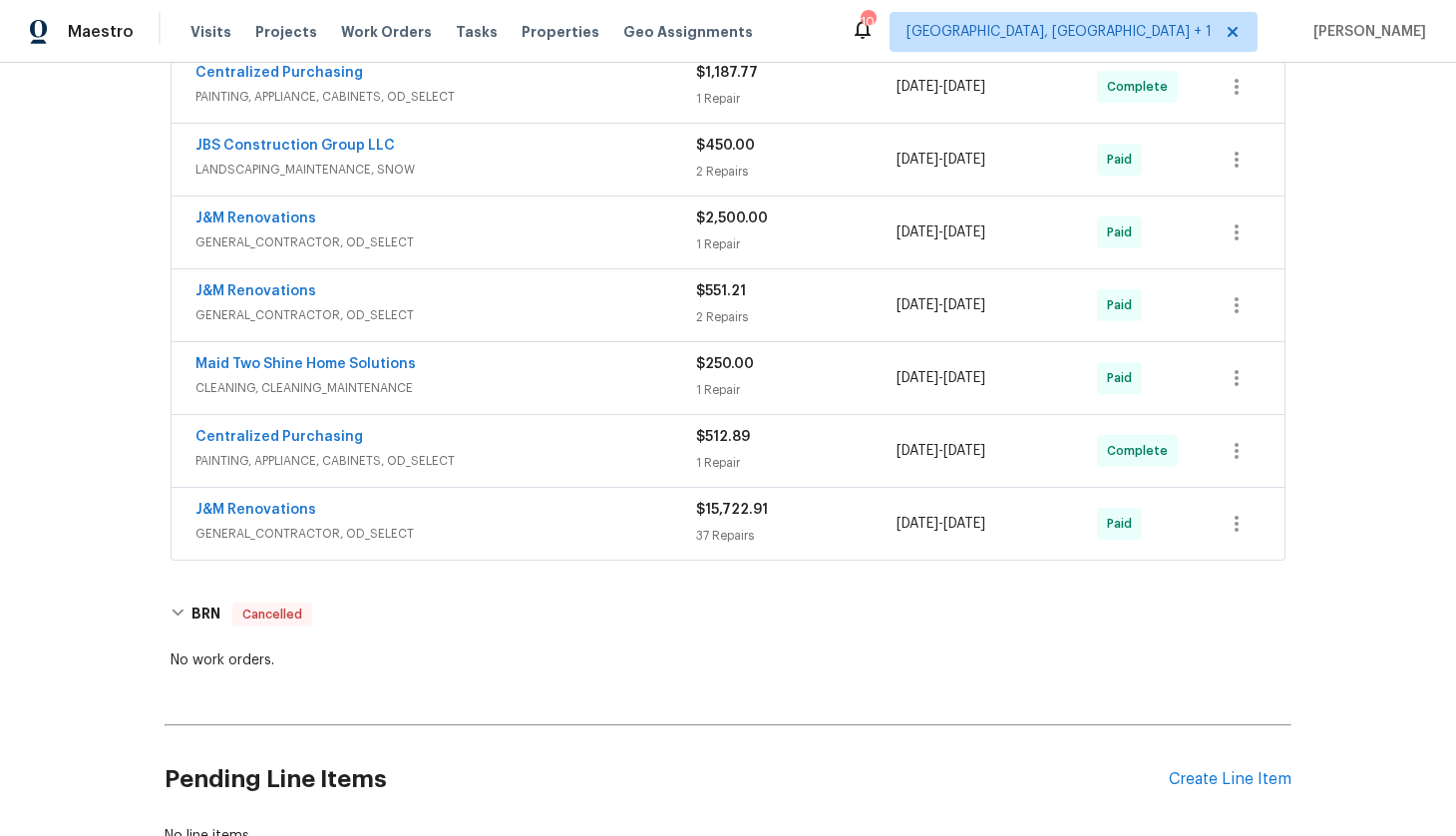scroll, scrollTop: 552, scrollLeft: 0, axis: vertical 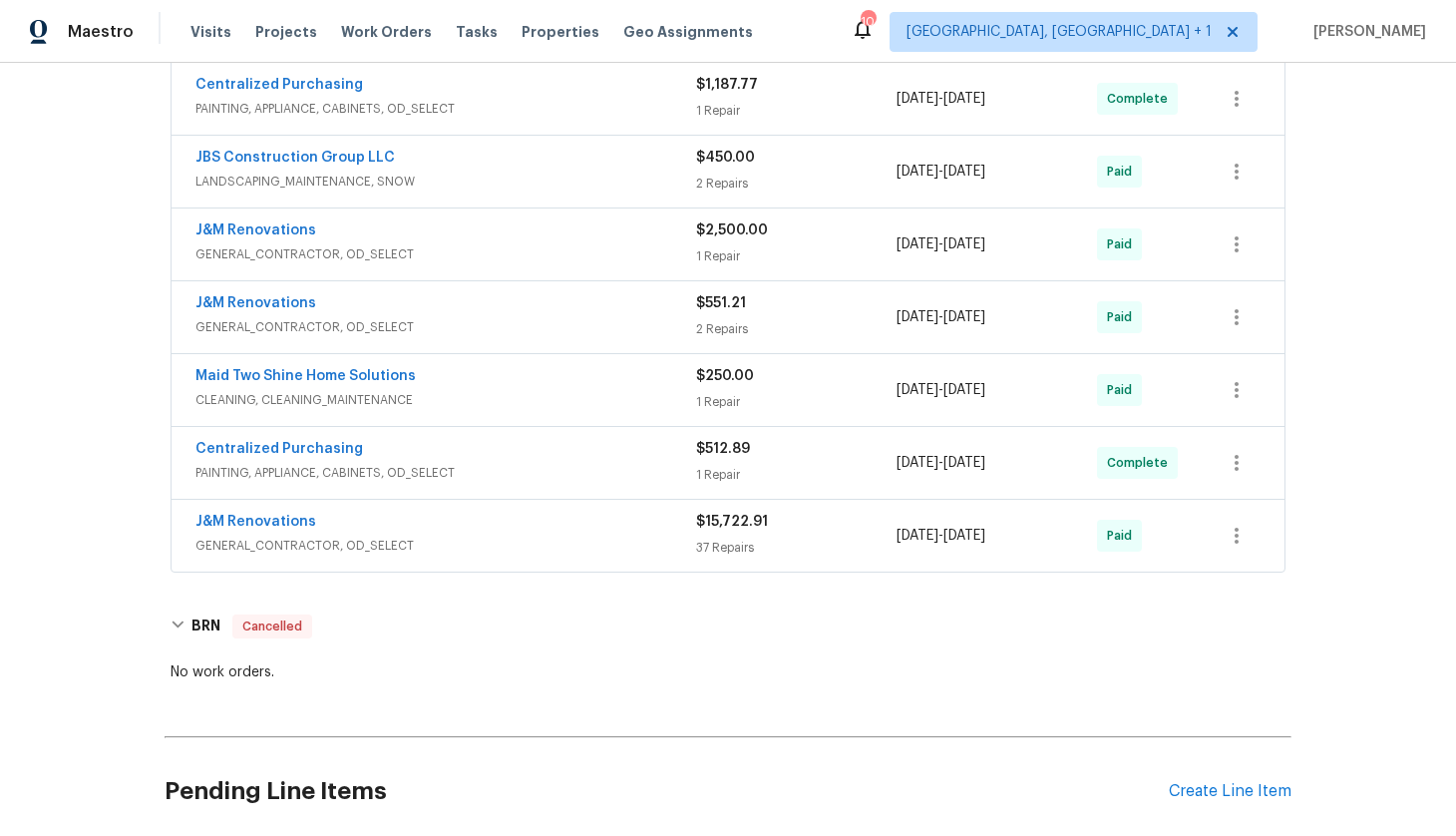 click on "LANDSCAPING_MAINTENANCE, SNOW" at bounding box center (446, 182) 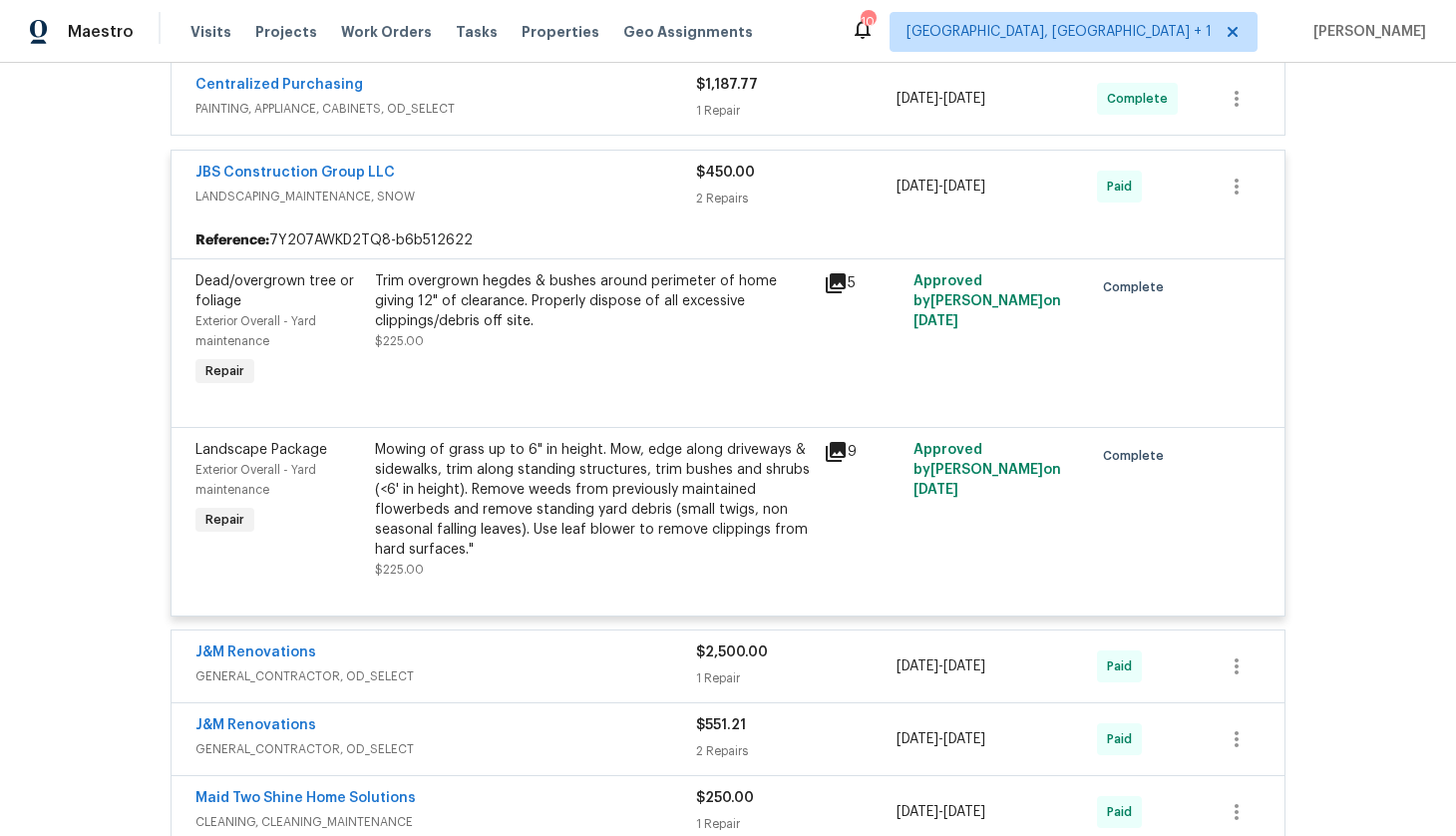 click on "JBS Construction Group LLC" at bounding box center [446, 175] 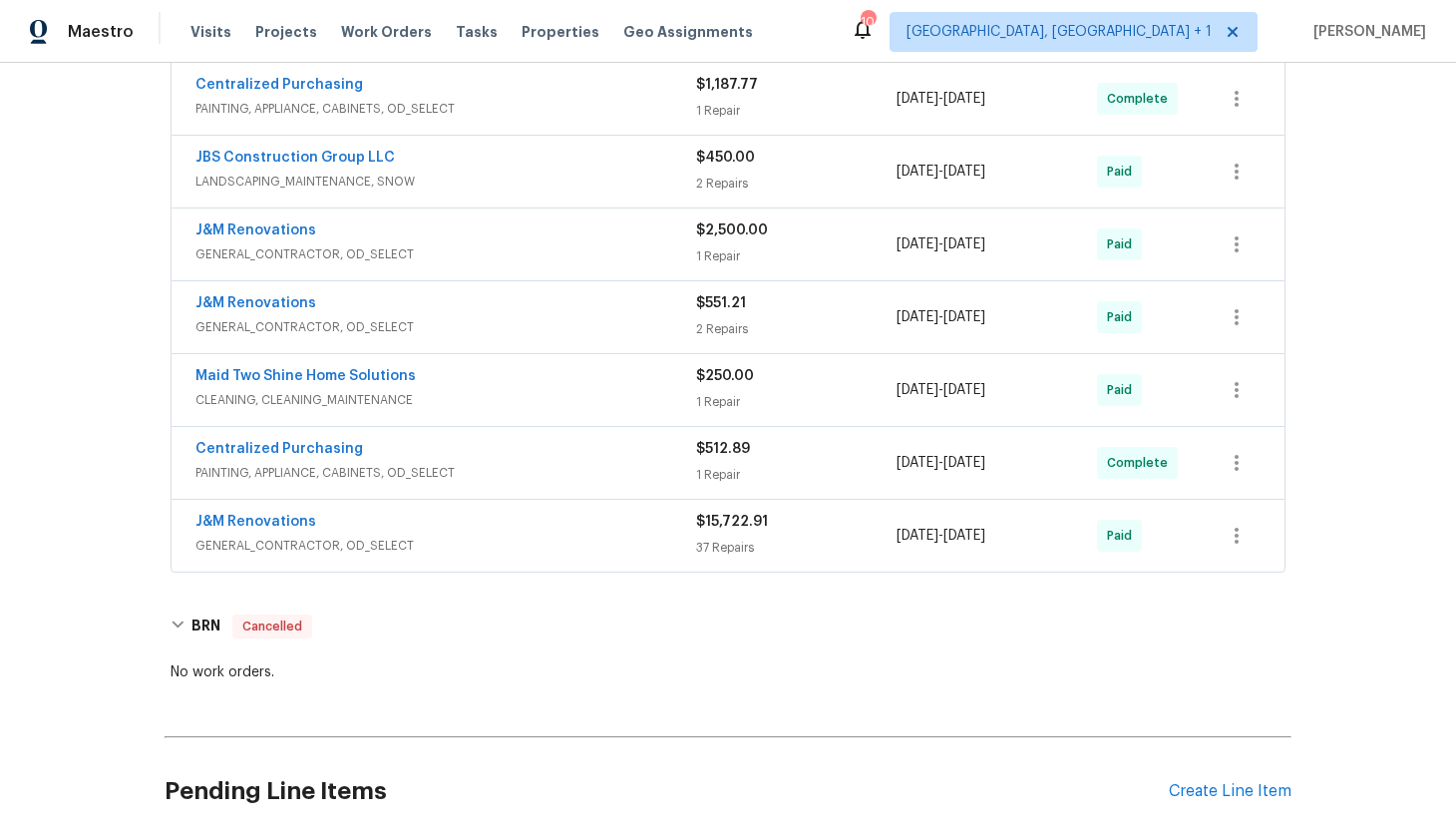 click on "PAINTING, APPLIANCE, CABINETS, OD_SELECT" at bounding box center [446, 109] 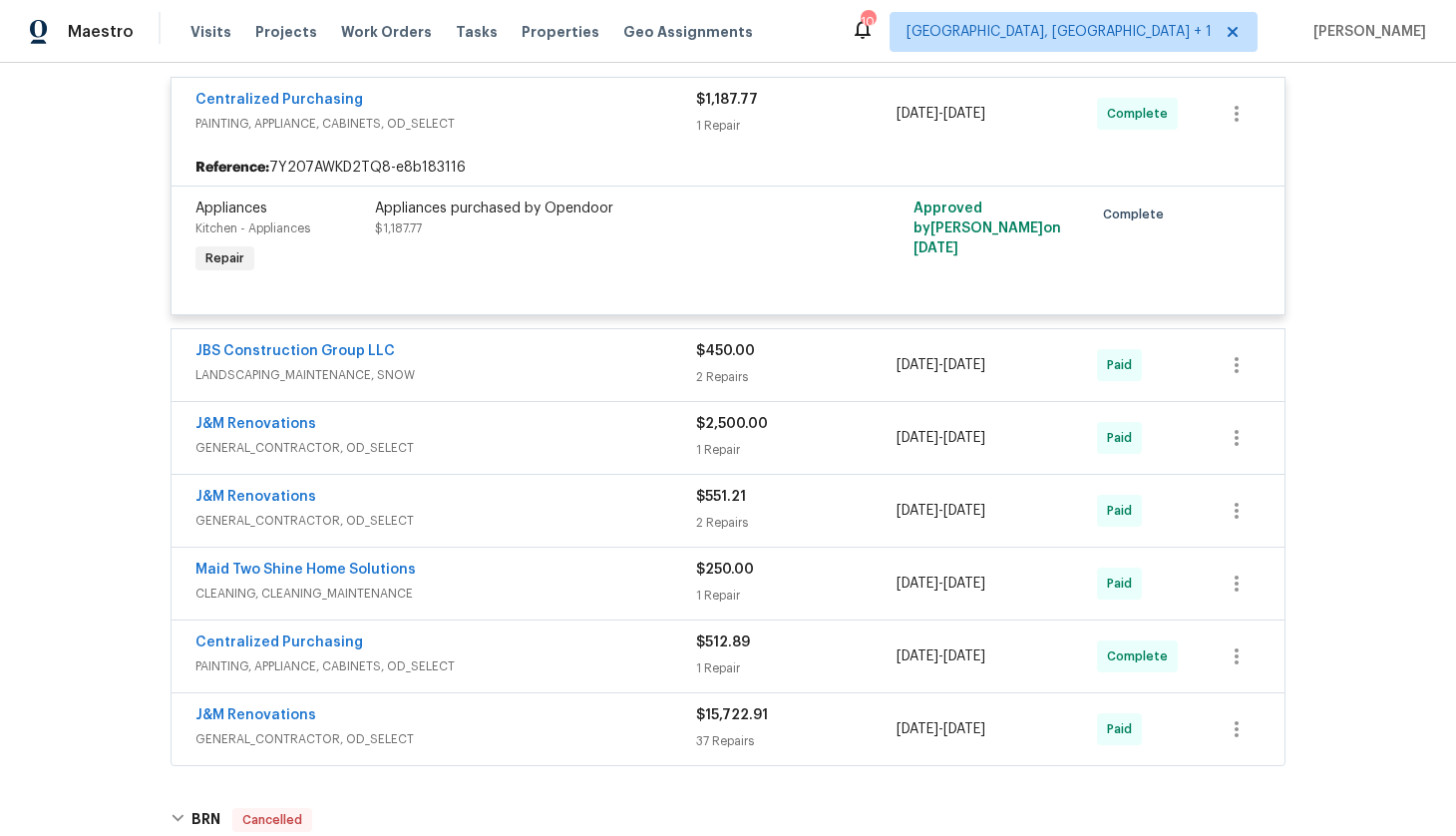 click on "Centralized Purchasing" at bounding box center [446, 102] 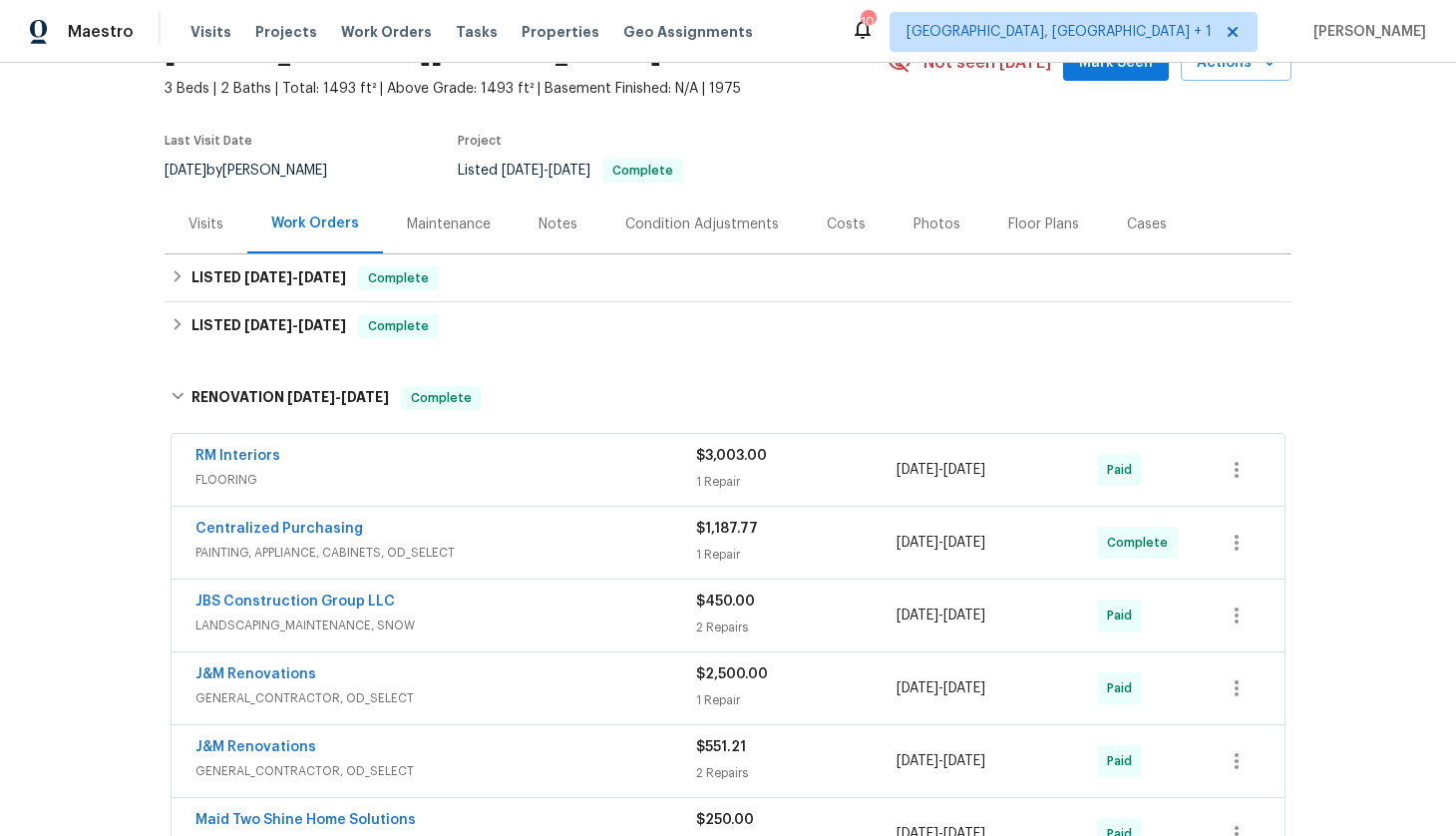 scroll, scrollTop: 103, scrollLeft: 0, axis: vertical 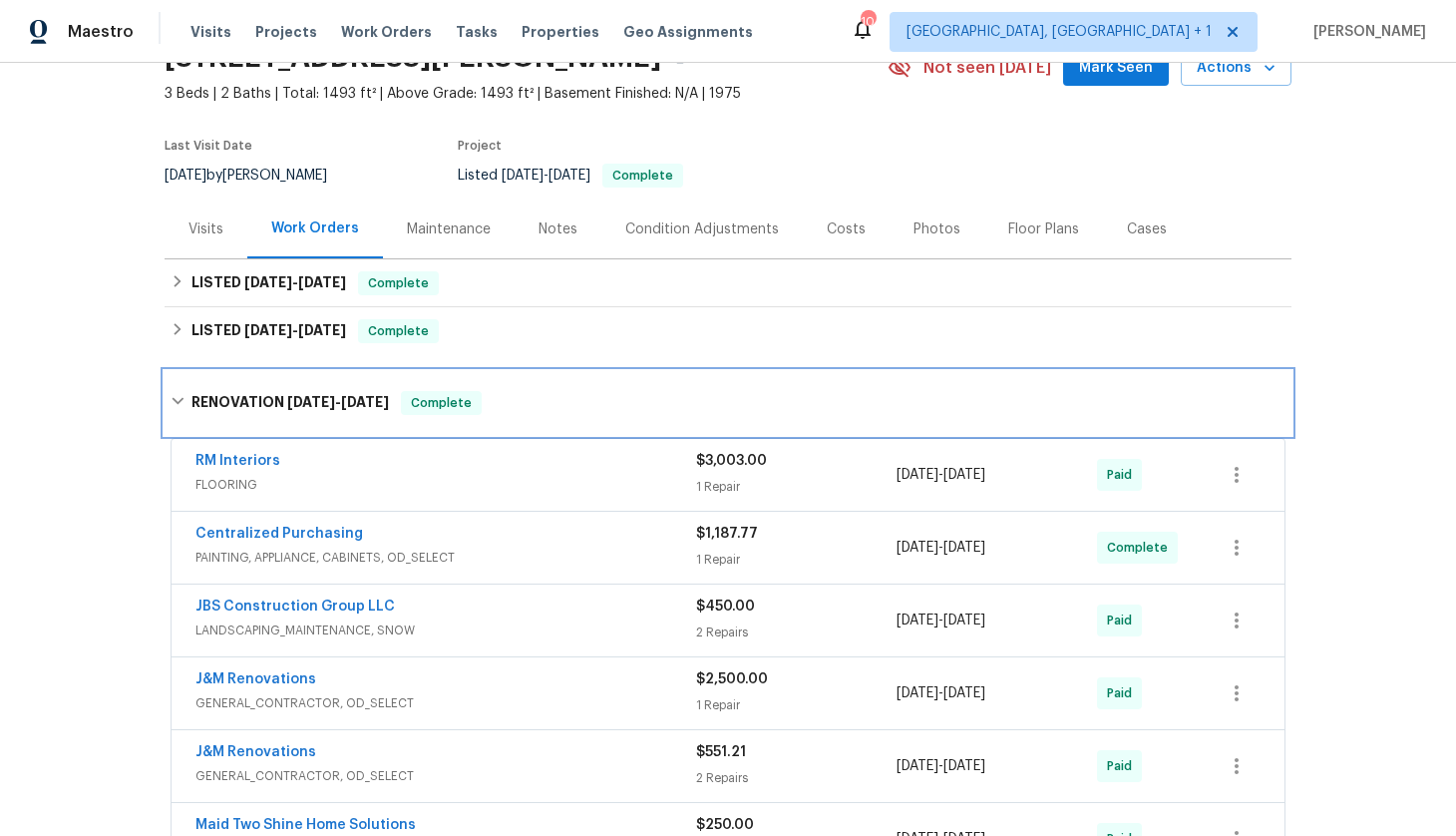 click 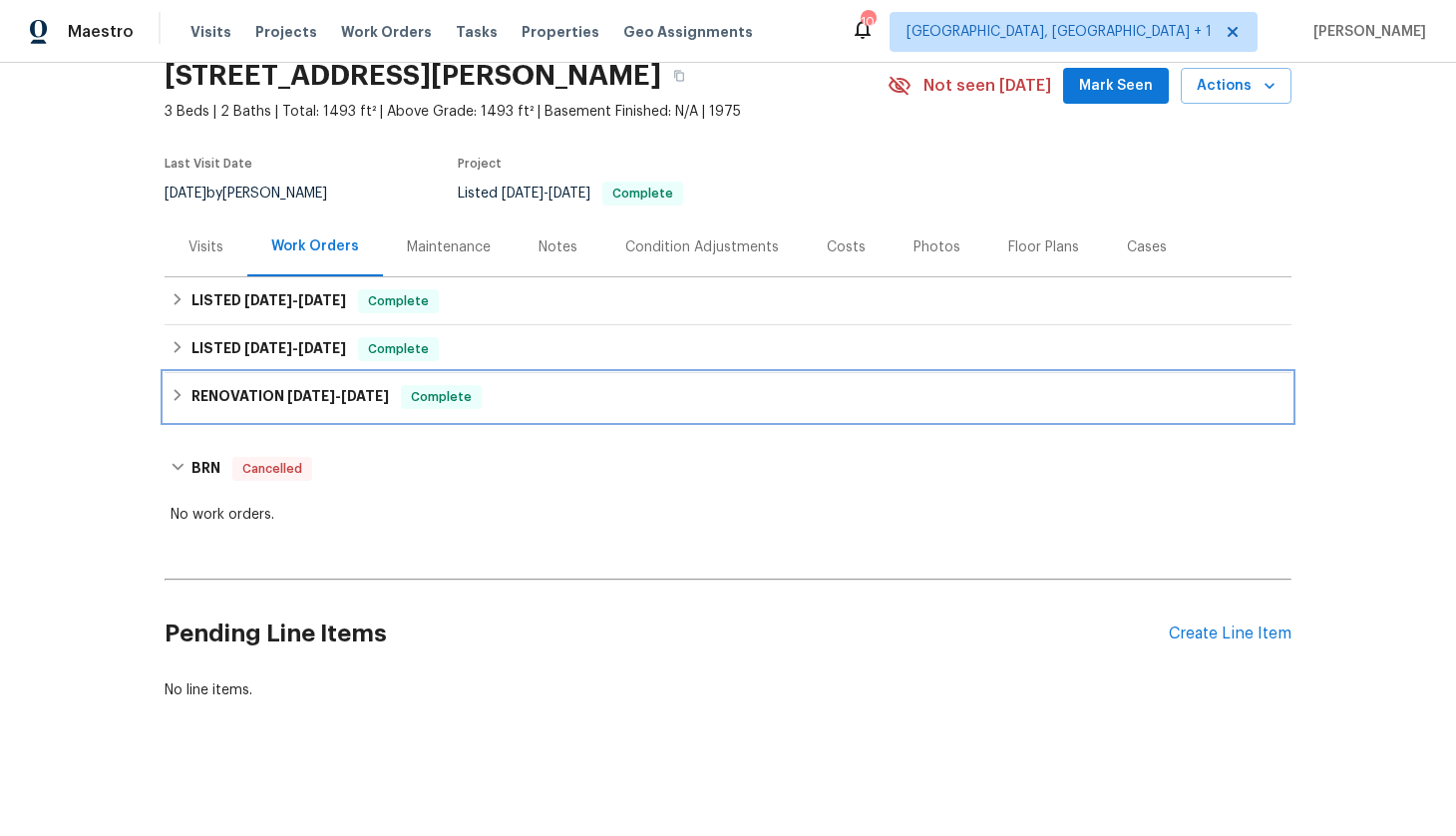 scroll, scrollTop: 83, scrollLeft: 0, axis: vertical 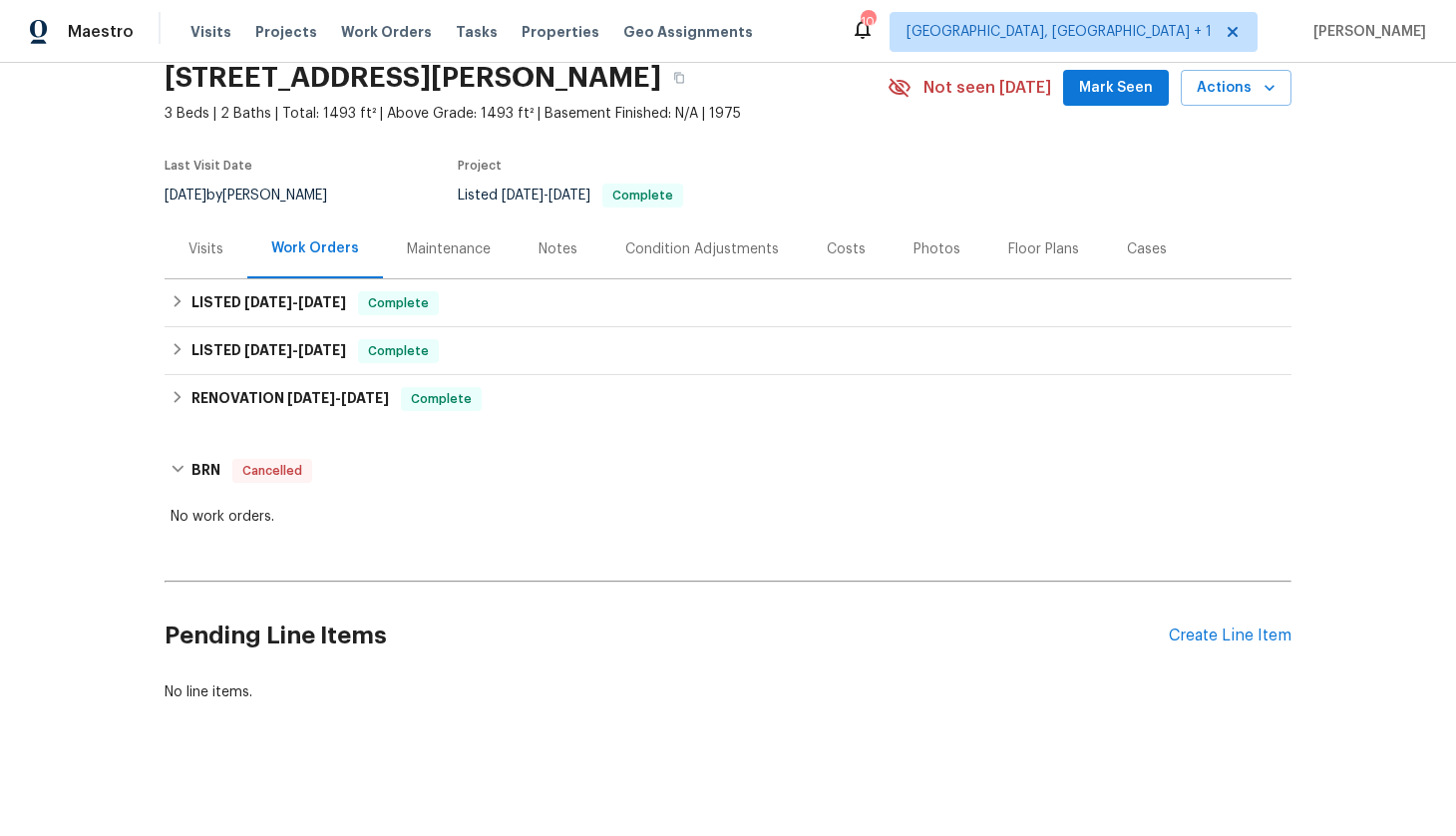 click on "Visits" at bounding box center [205, 249] 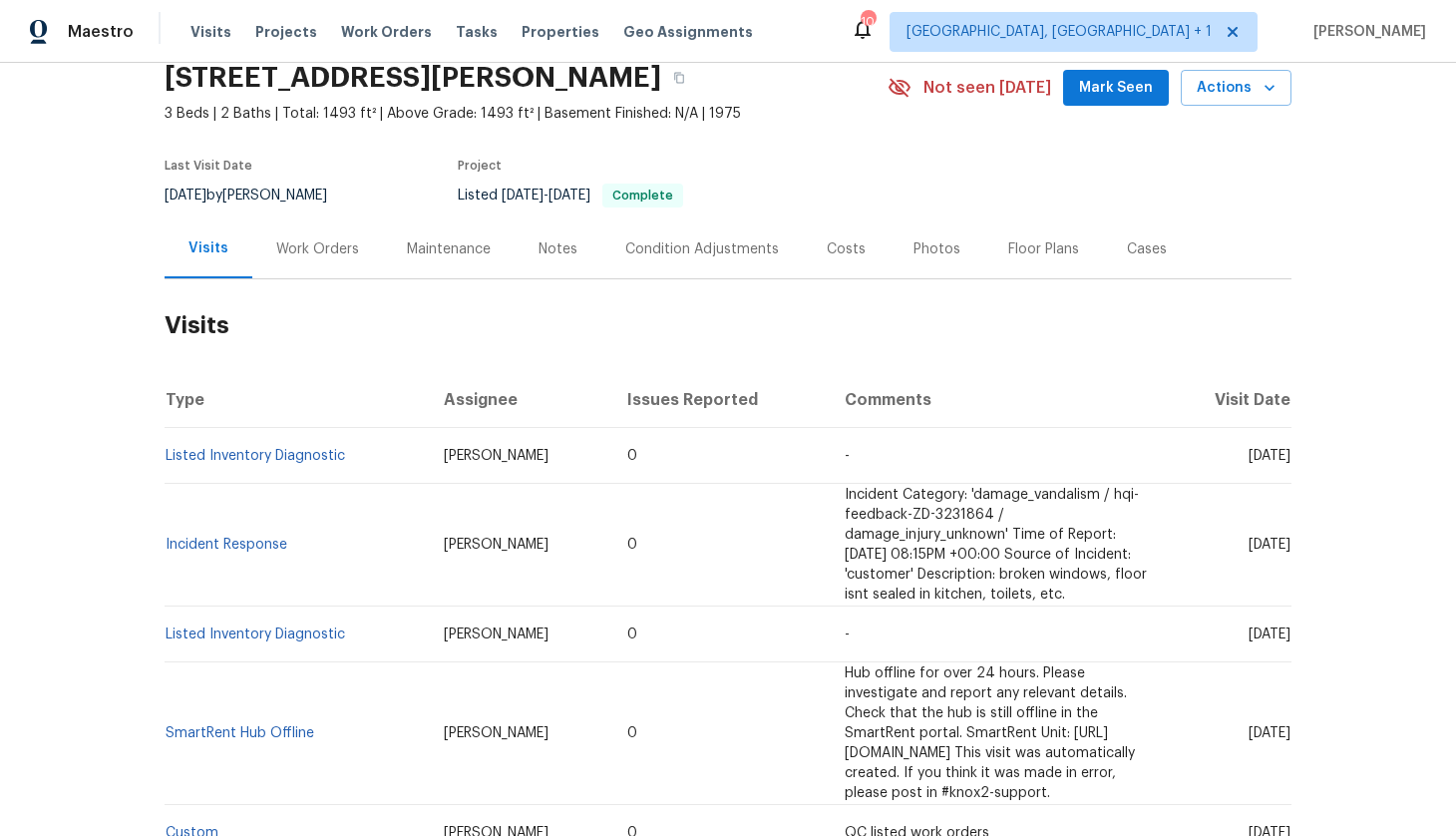 scroll, scrollTop: 604, scrollLeft: 0, axis: vertical 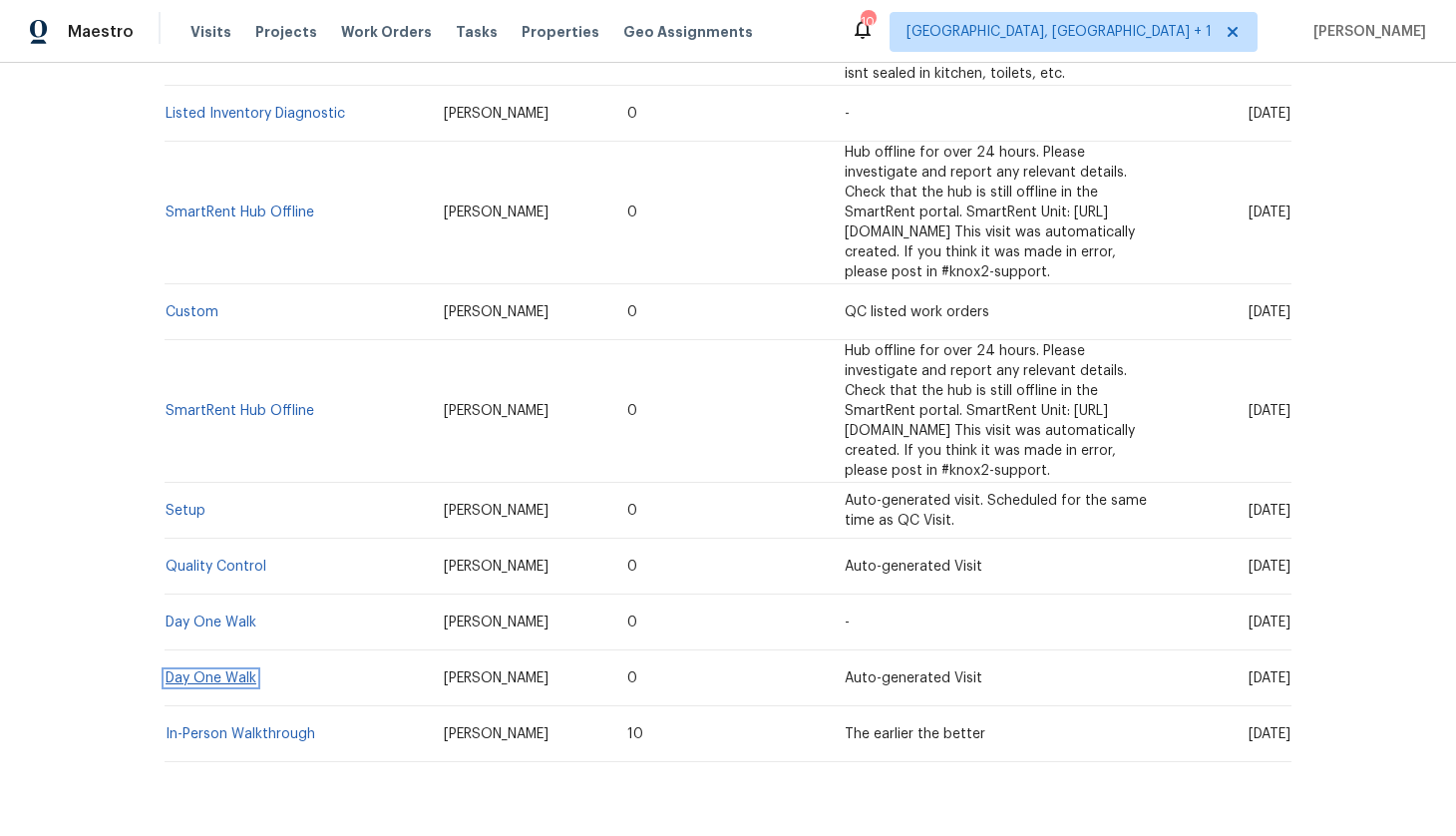 click on "Day One Walk" at bounding box center (210, 678) 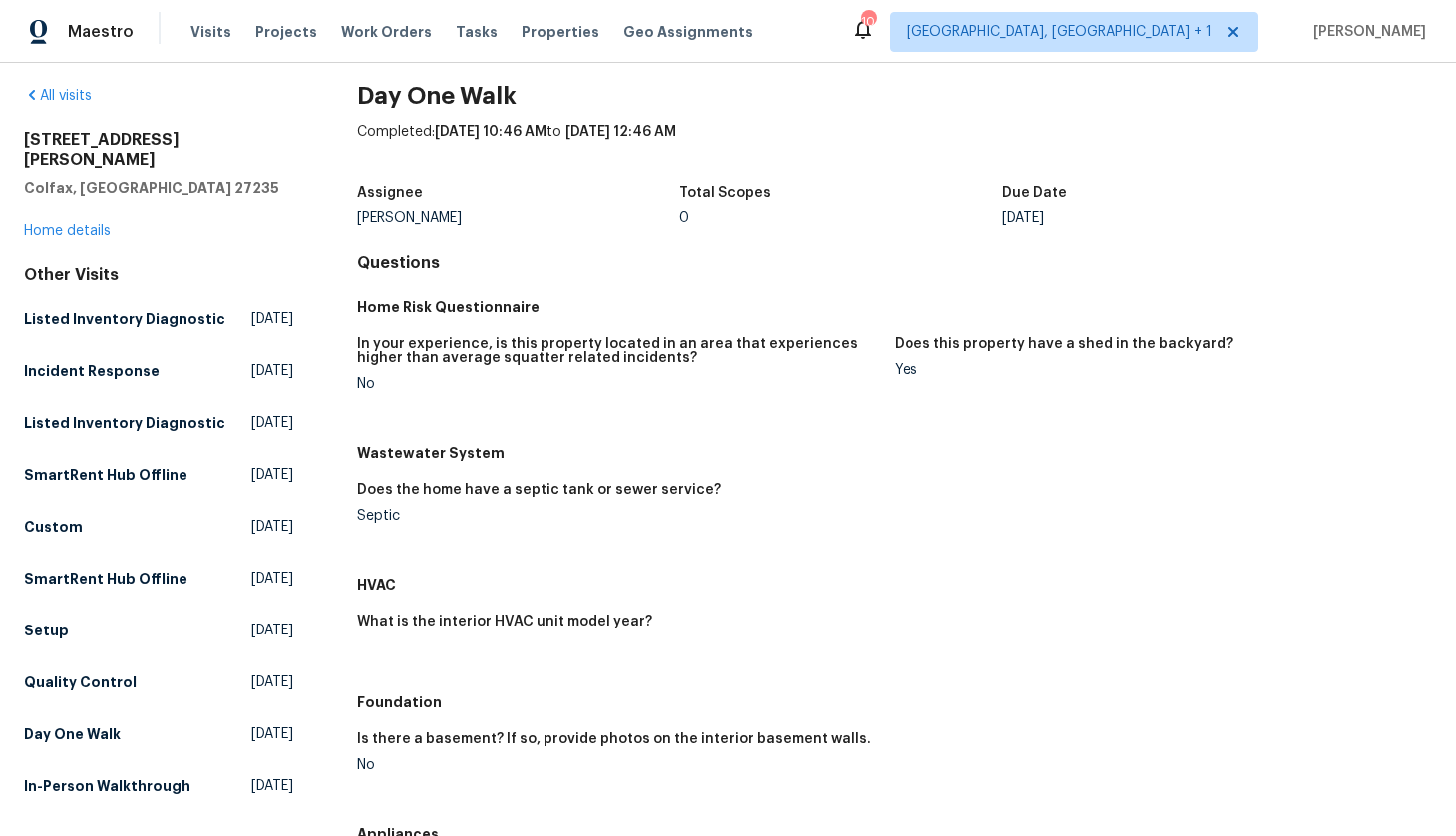 scroll, scrollTop: 11, scrollLeft: 0, axis: vertical 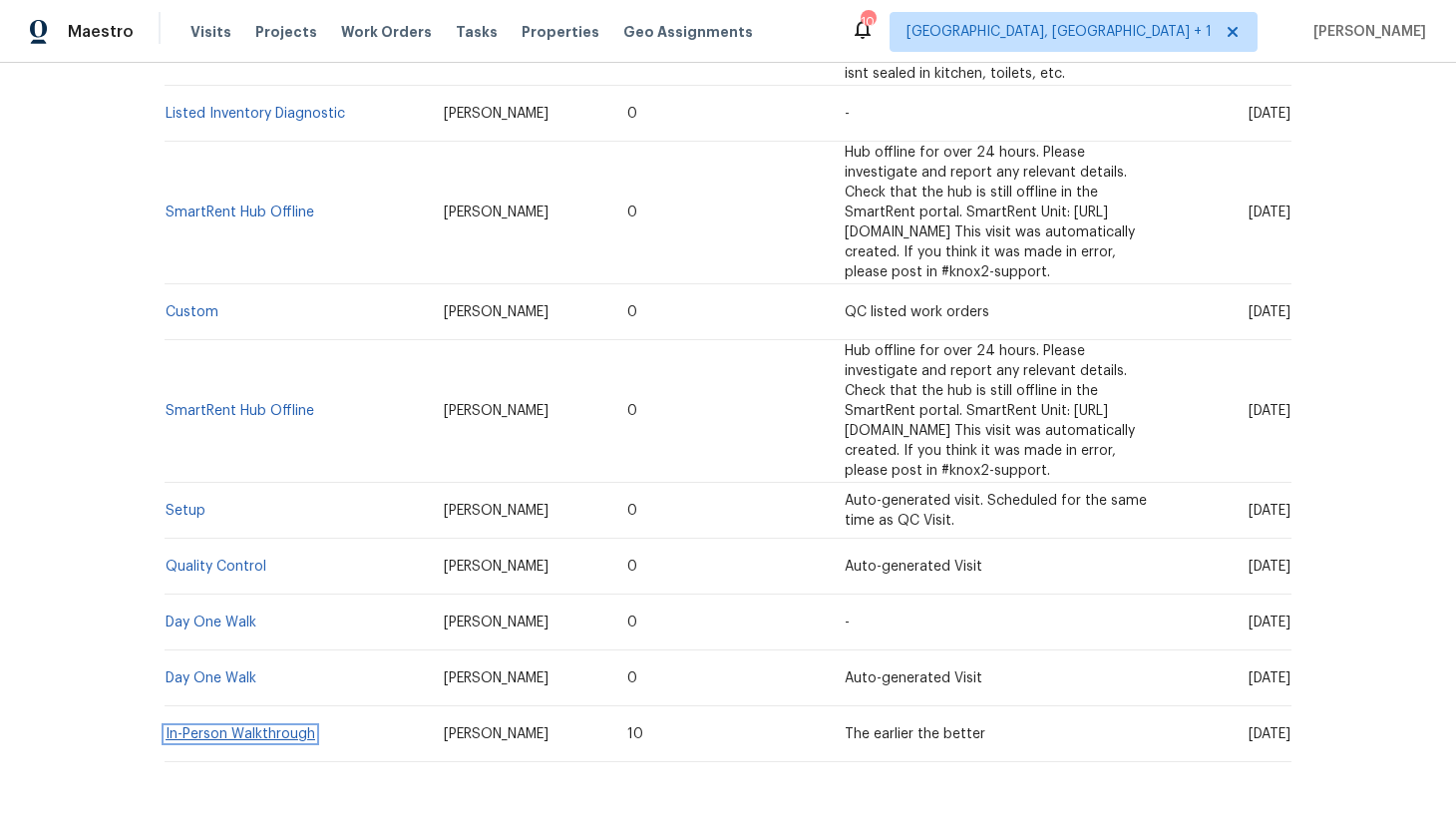 click on "In-Person Walkthrough" at bounding box center [240, 734] 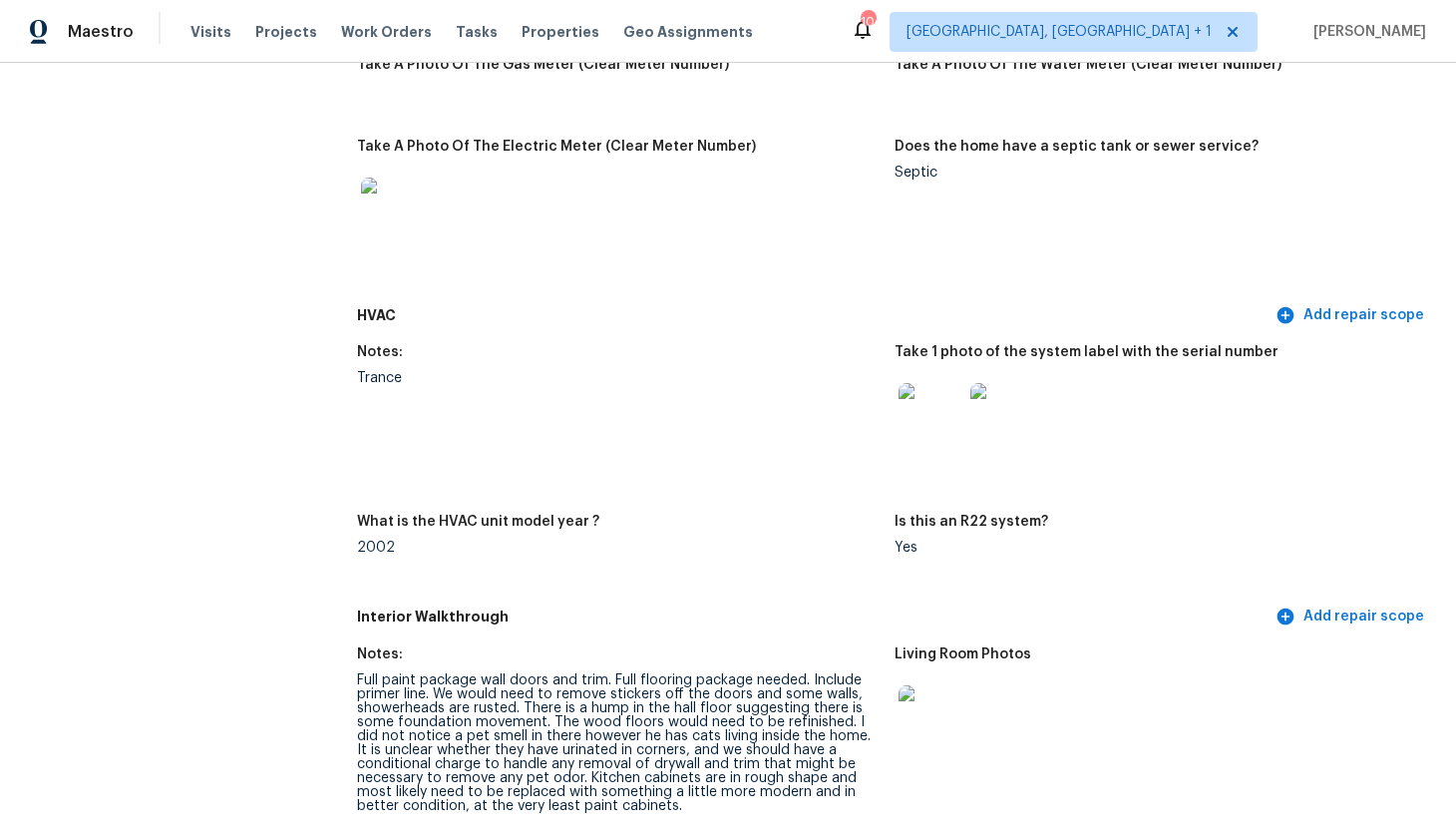 scroll, scrollTop: 1582, scrollLeft: 0, axis: vertical 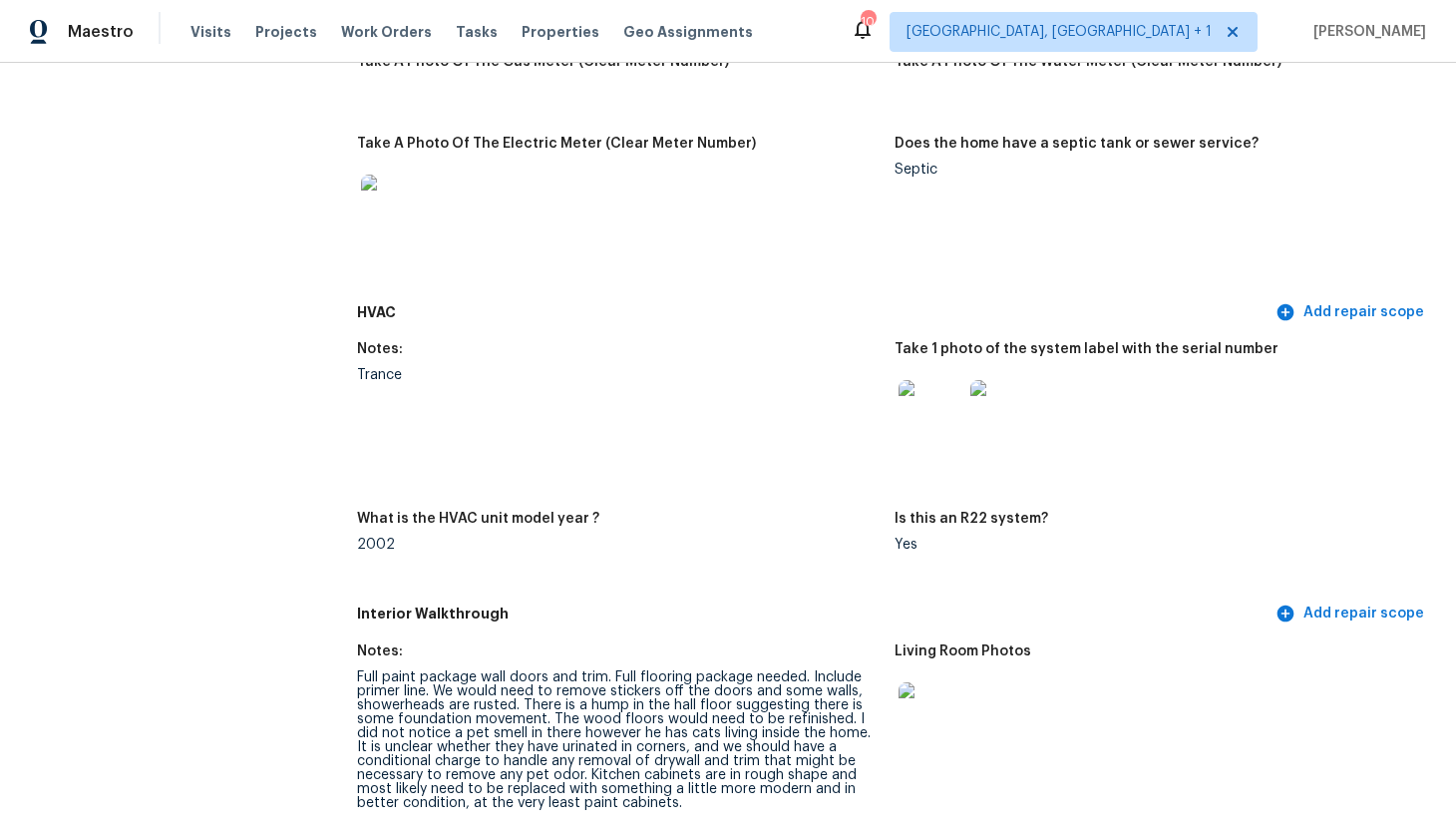 click at bounding box center [930, 412] 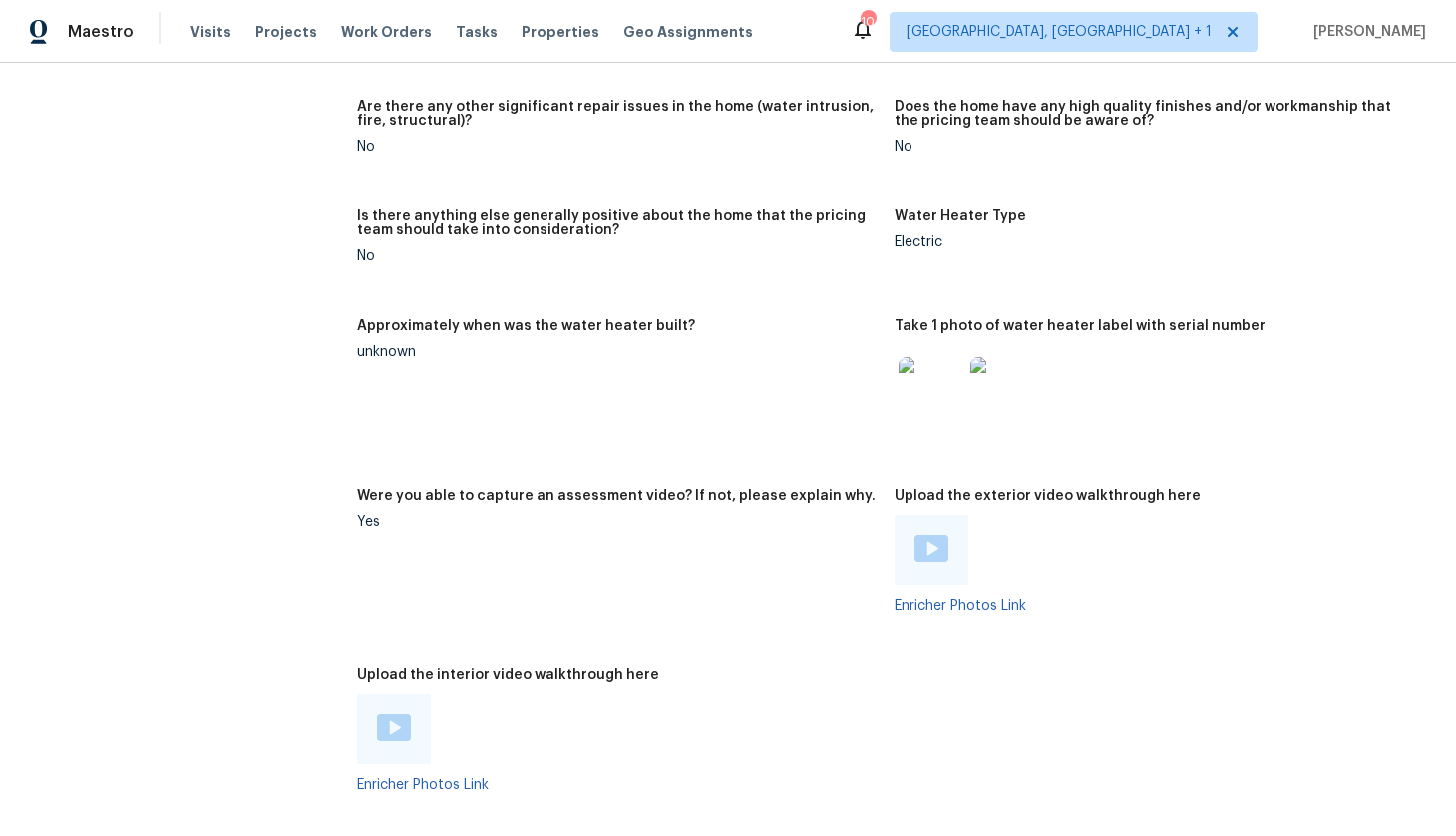 scroll, scrollTop: 3473, scrollLeft: 0, axis: vertical 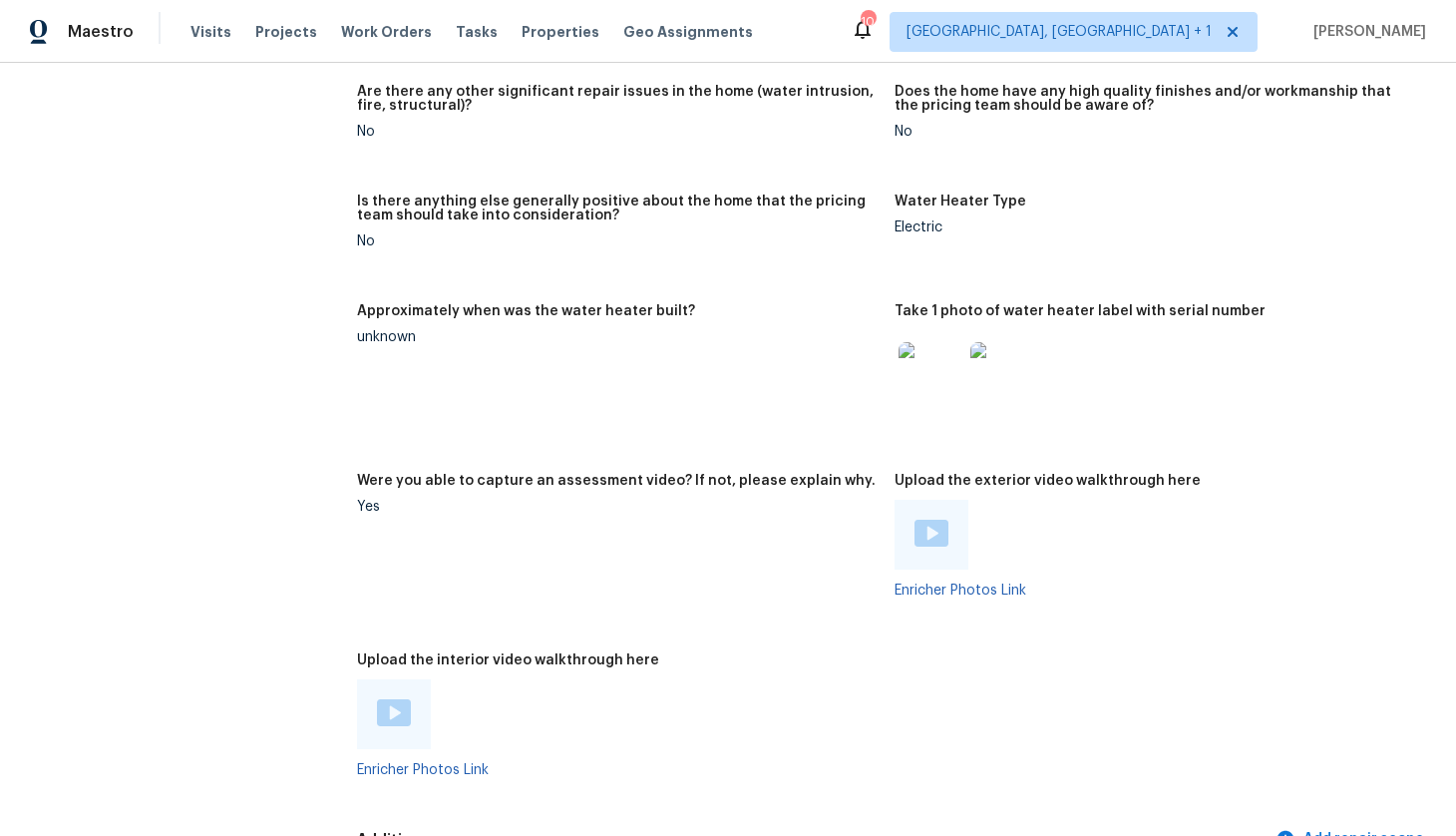 click at bounding box center [930, 374] 